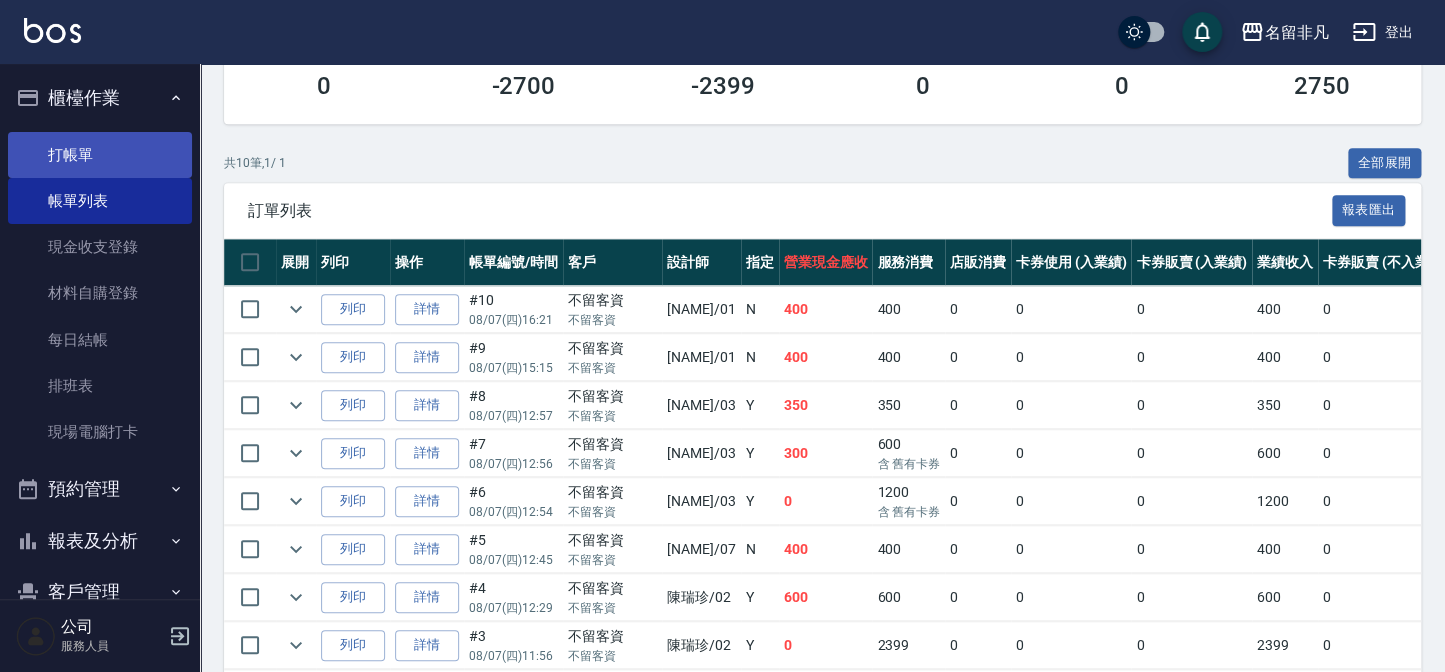 scroll, scrollTop: 181, scrollLeft: 0, axis: vertical 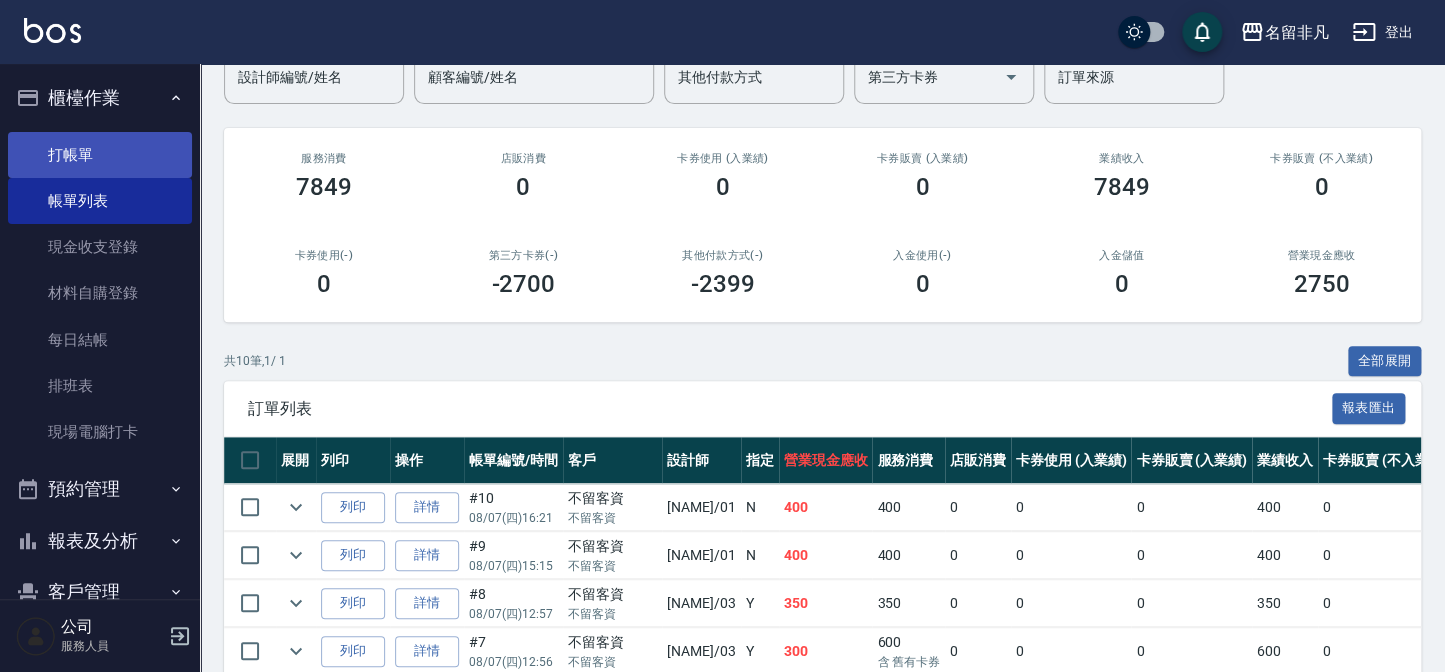 click on "打帳單" at bounding box center (100, 155) 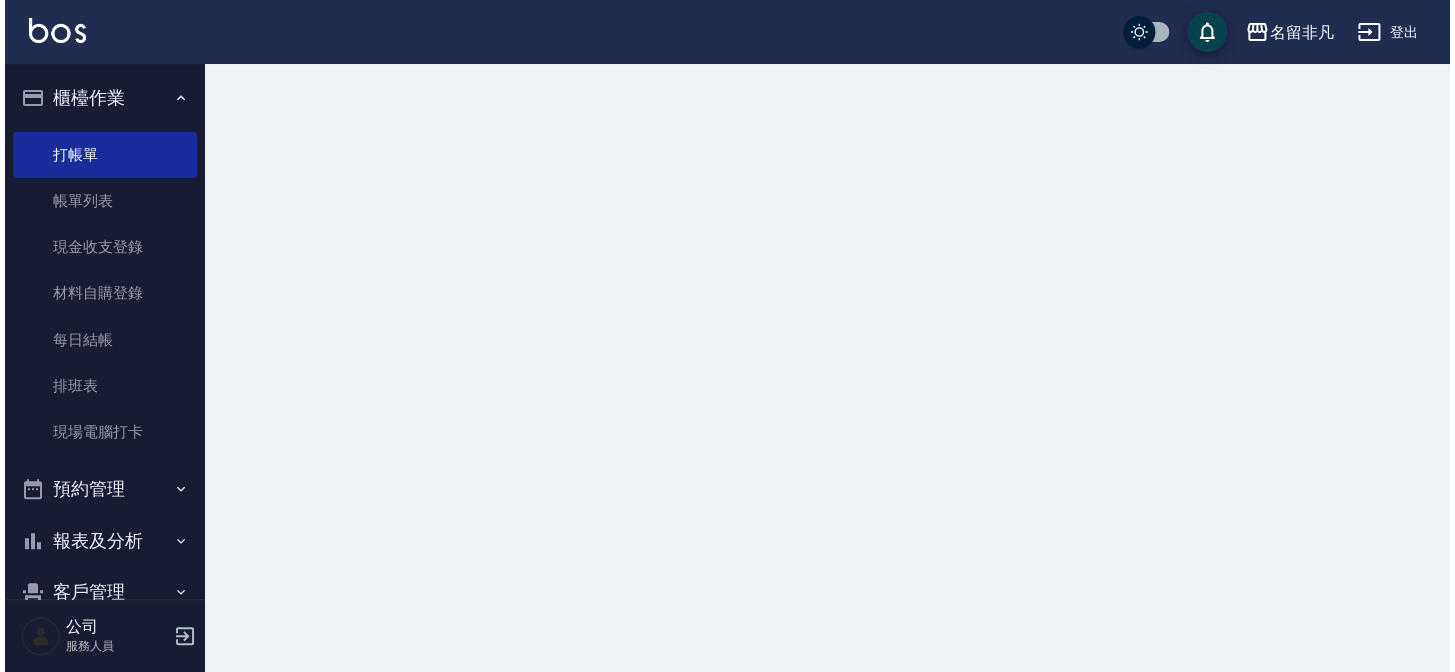 scroll, scrollTop: 0, scrollLeft: 0, axis: both 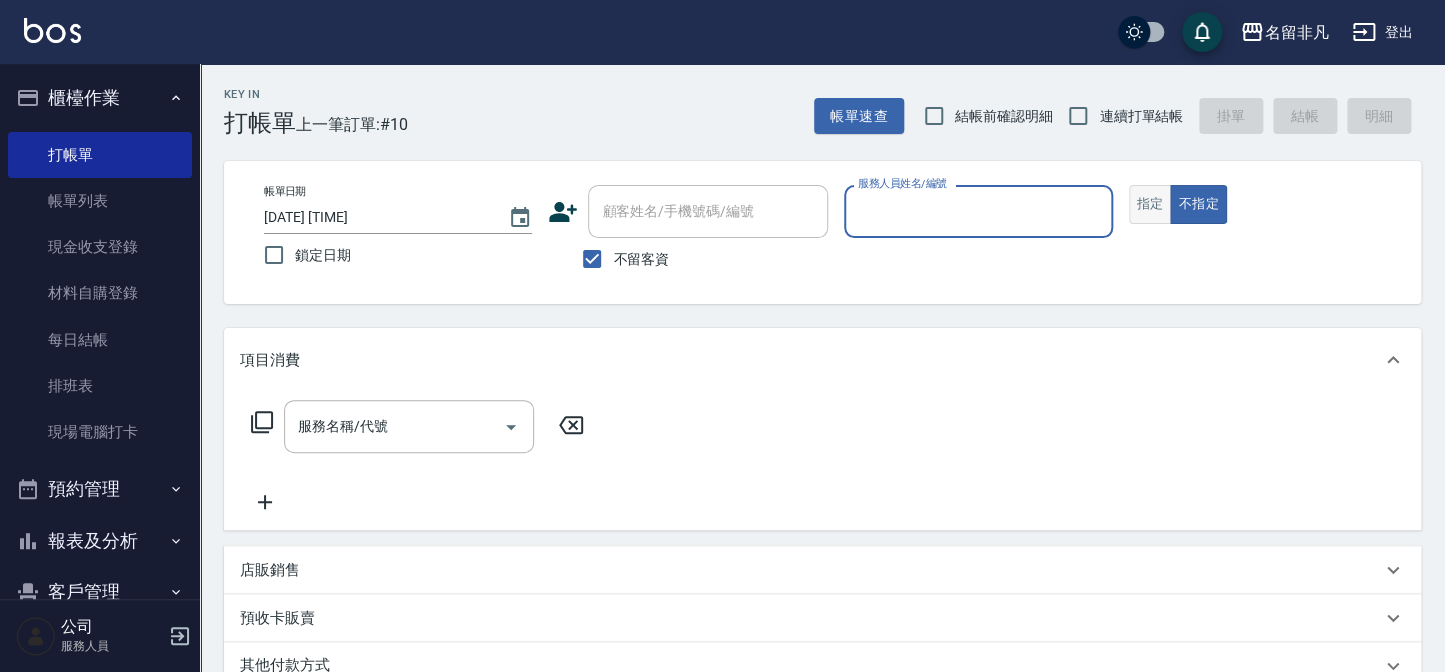 click on "指定" at bounding box center (1150, 204) 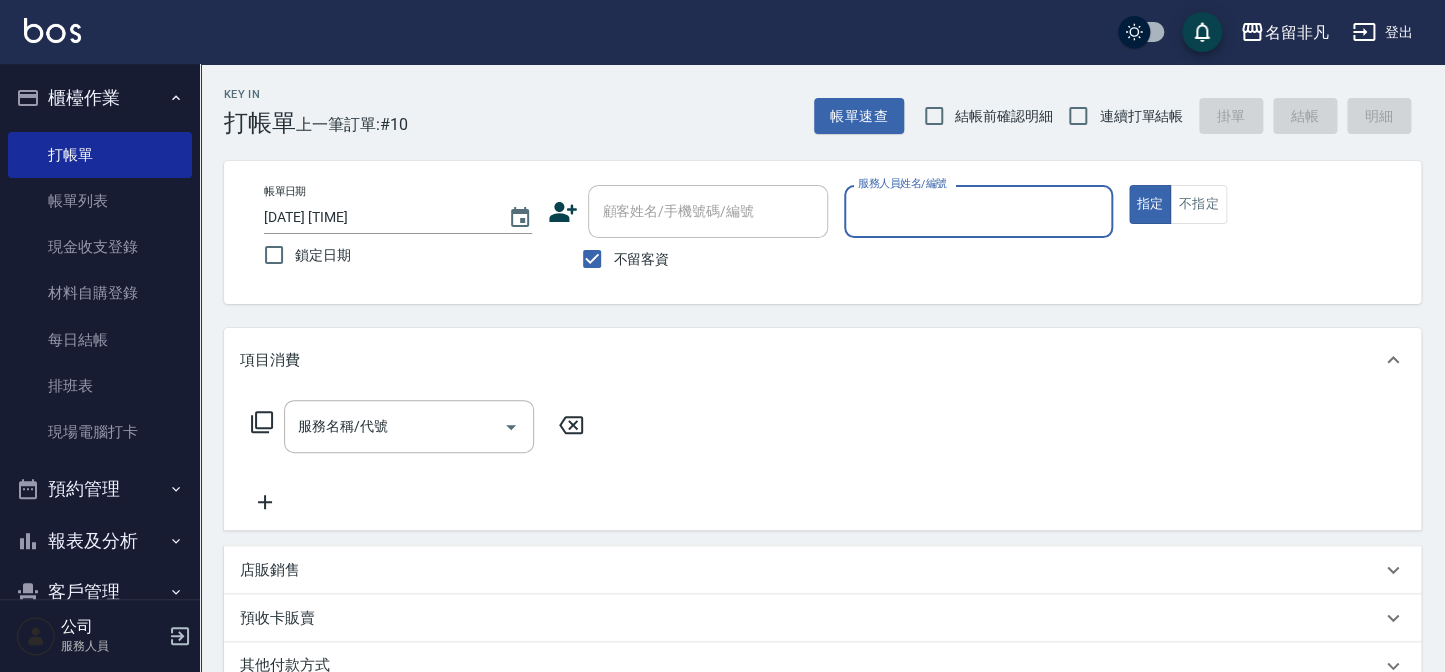 click on "服務人員姓名/編號" at bounding box center (978, 211) 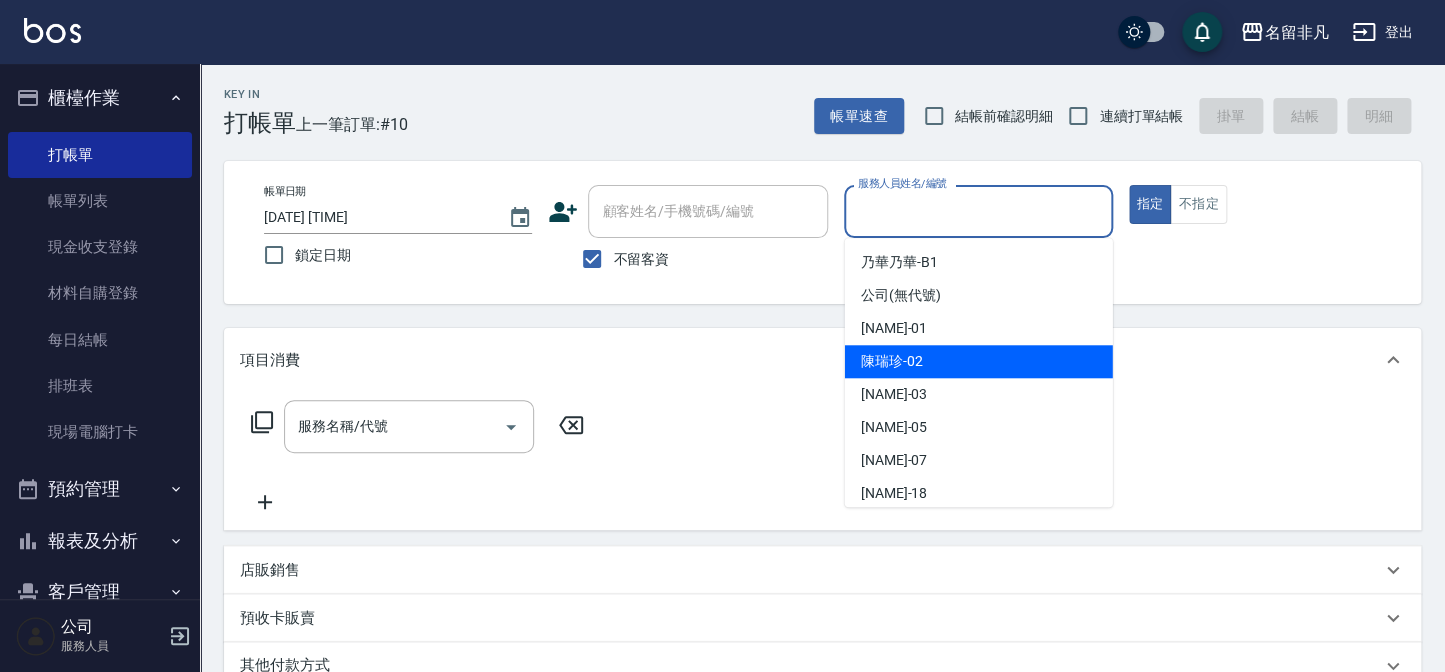 drag, startPoint x: 912, startPoint y: 360, endPoint x: 709, endPoint y: 401, distance: 207.09901 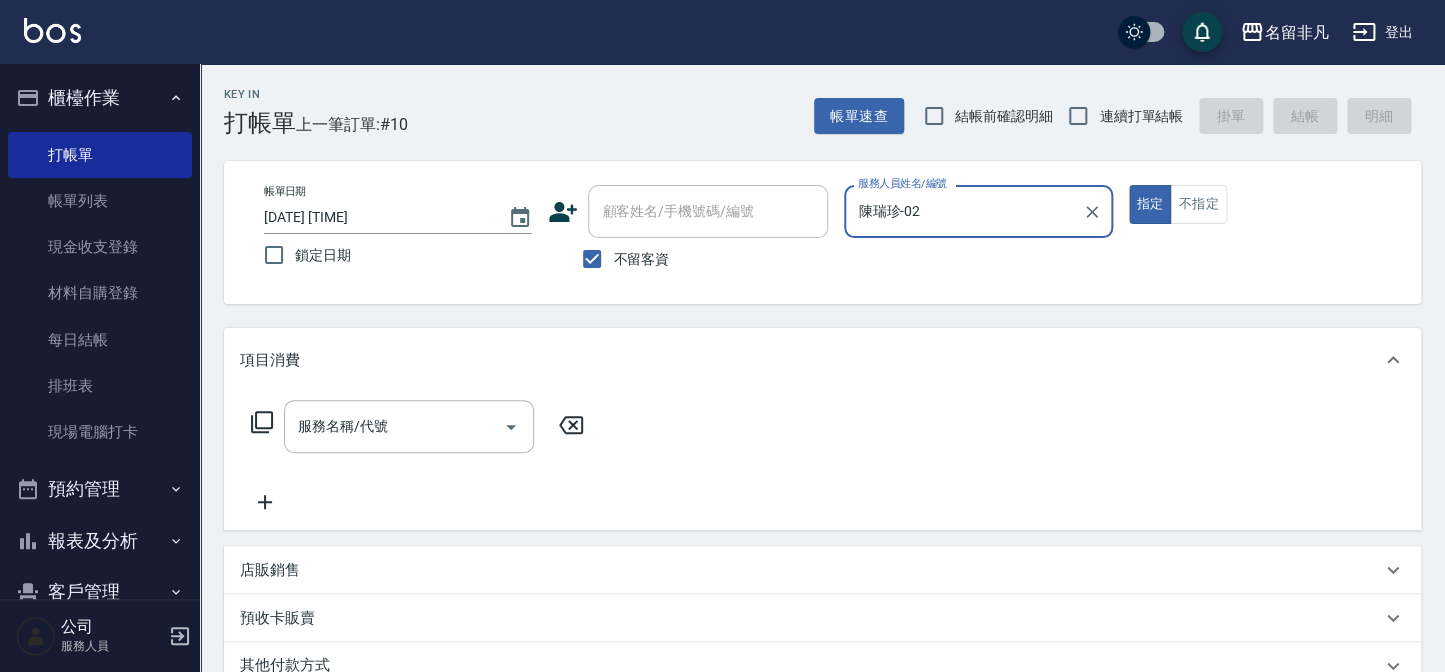 click 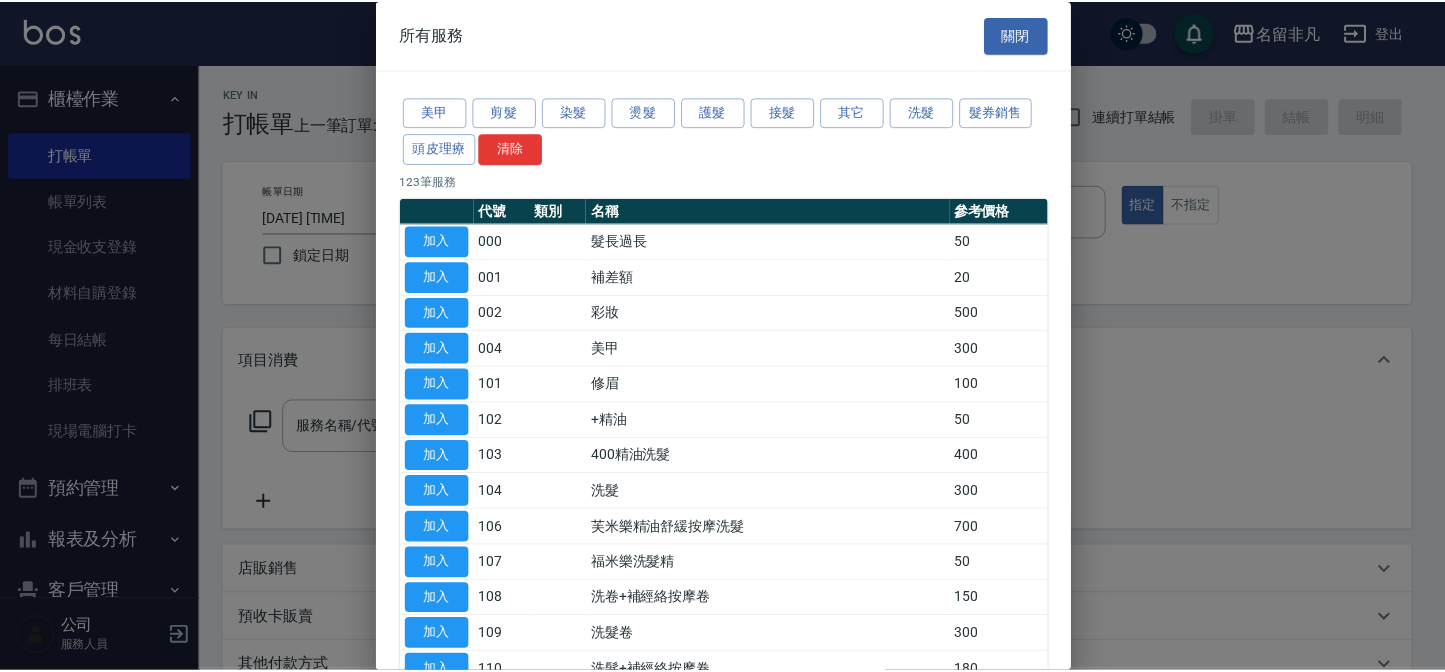 scroll, scrollTop: 0, scrollLeft: 0, axis: both 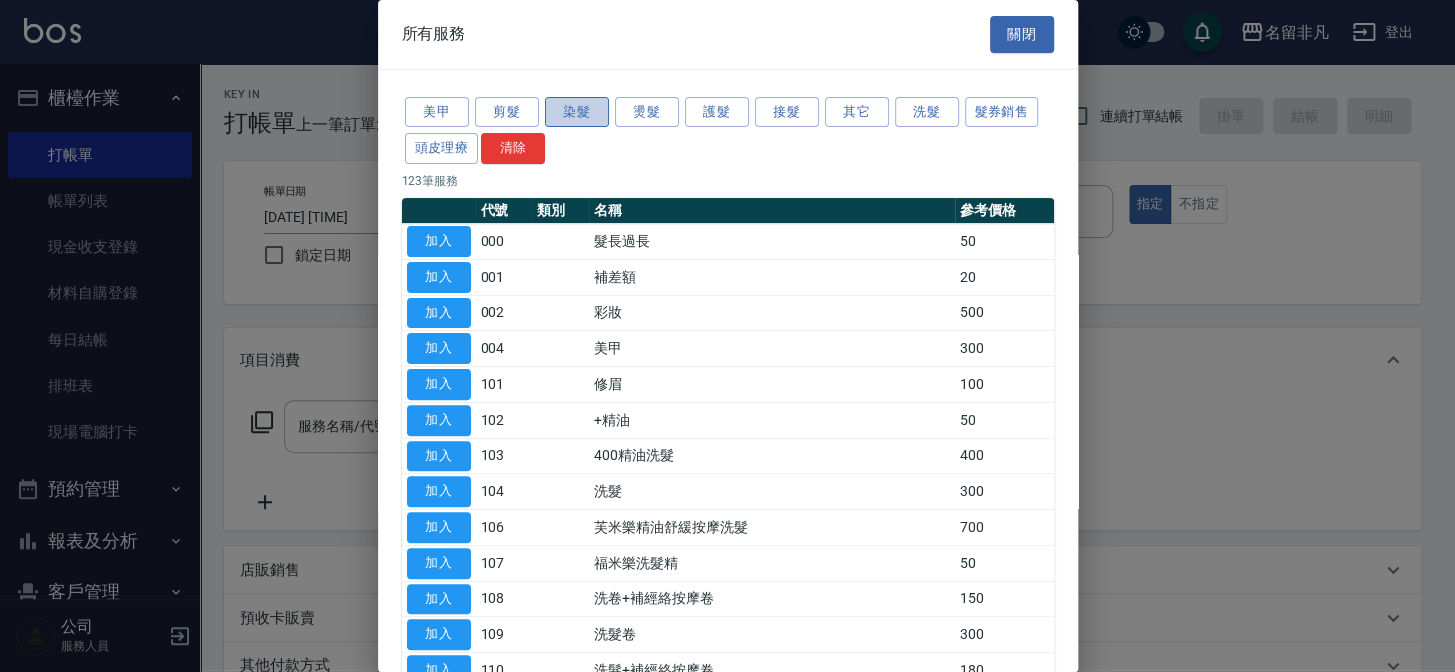 click on "染髮" at bounding box center (577, 112) 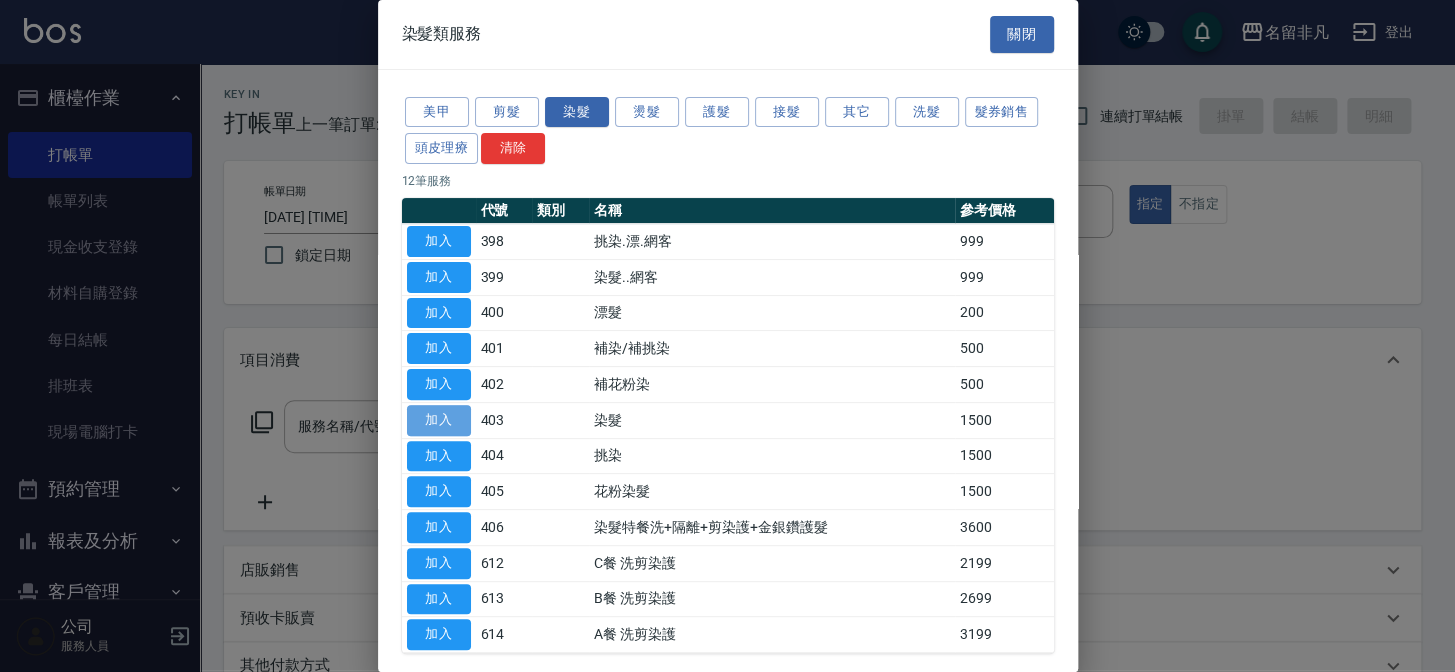 click on "加入" at bounding box center (439, 420) 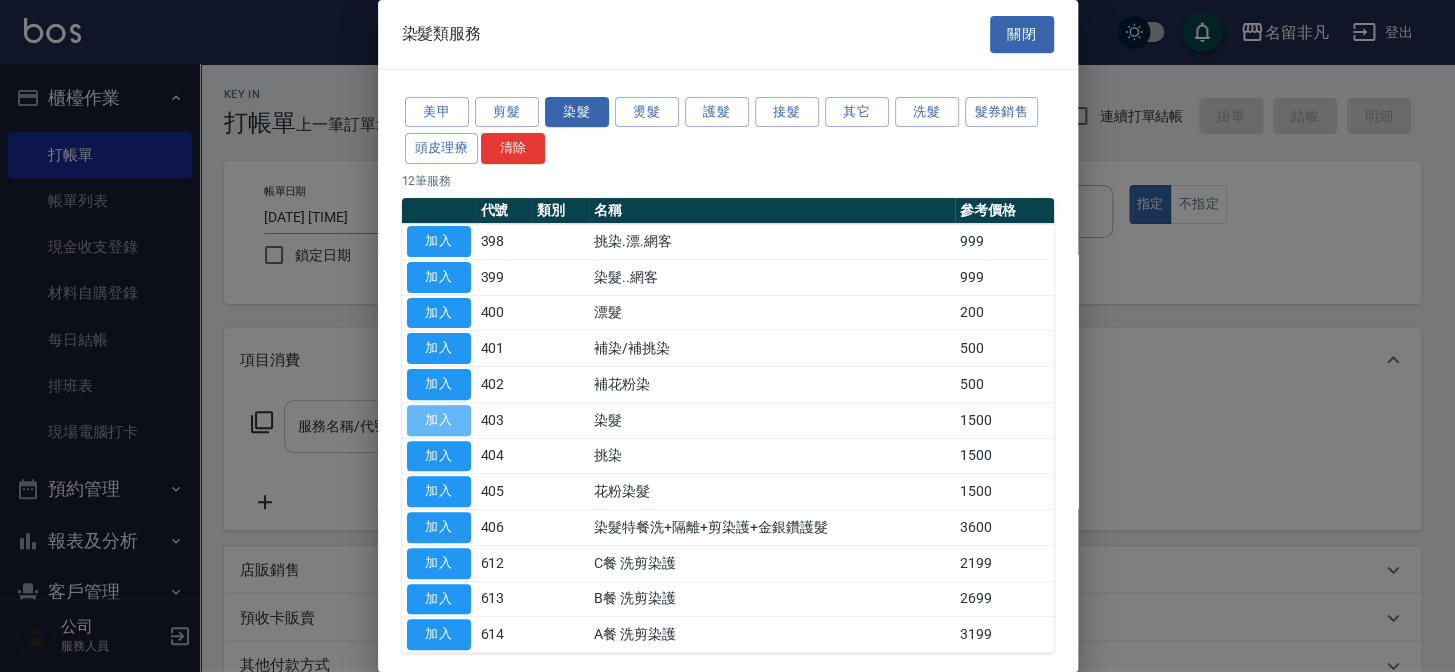 type on "染髮(403)" 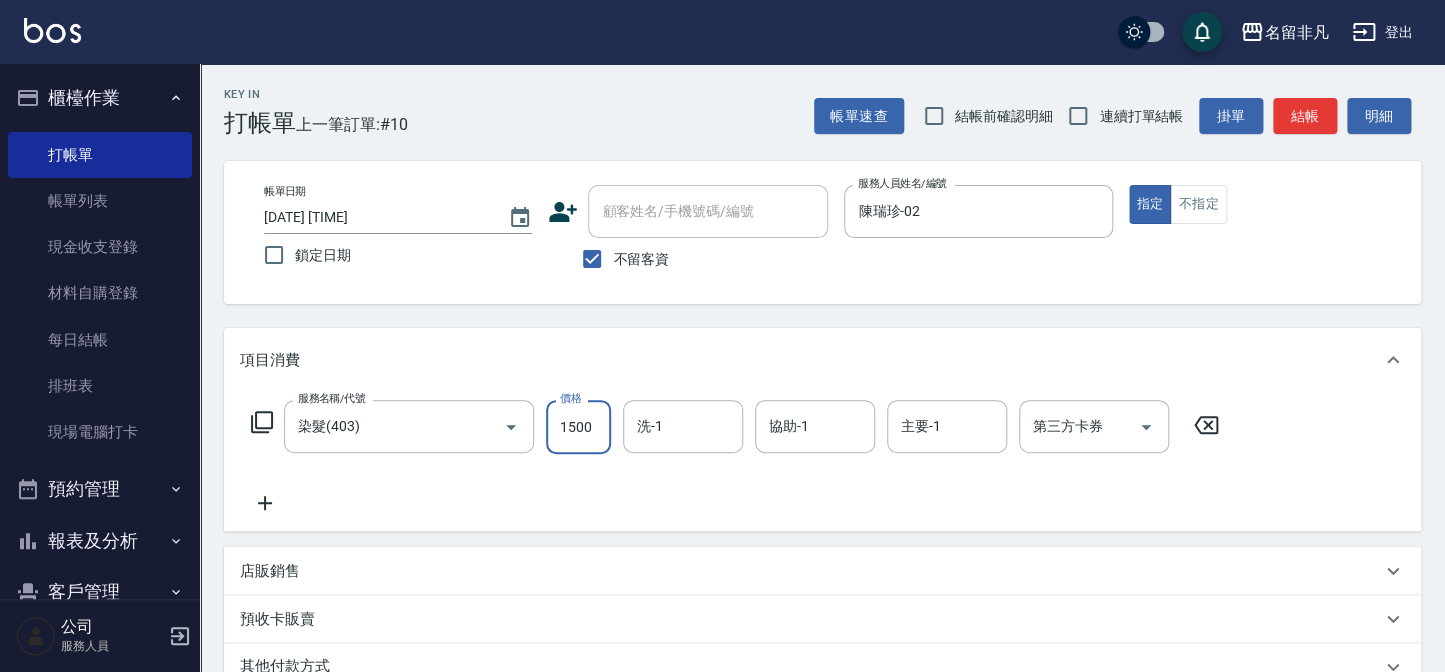 click on "1500" at bounding box center [578, 427] 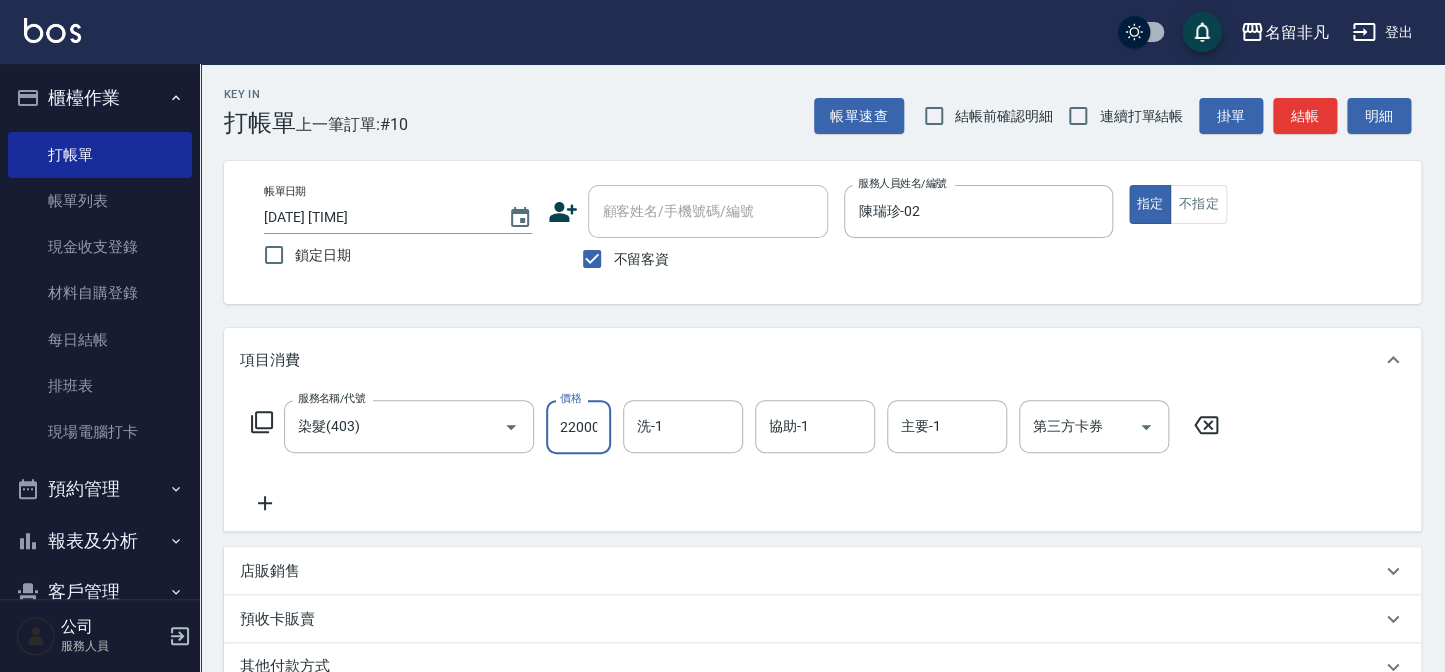 scroll, scrollTop: 0, scrollLeft: 1, axis: horizontal 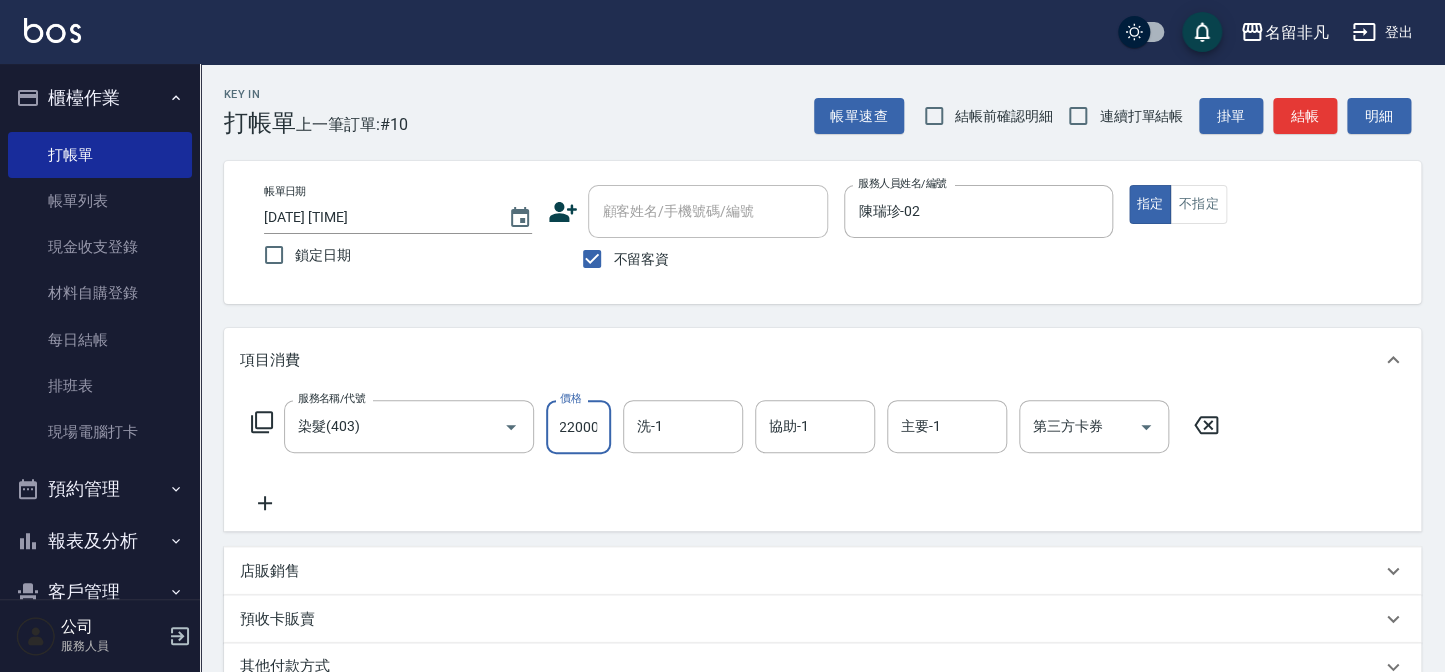 click on "22000" at bounding box center [578, 427] 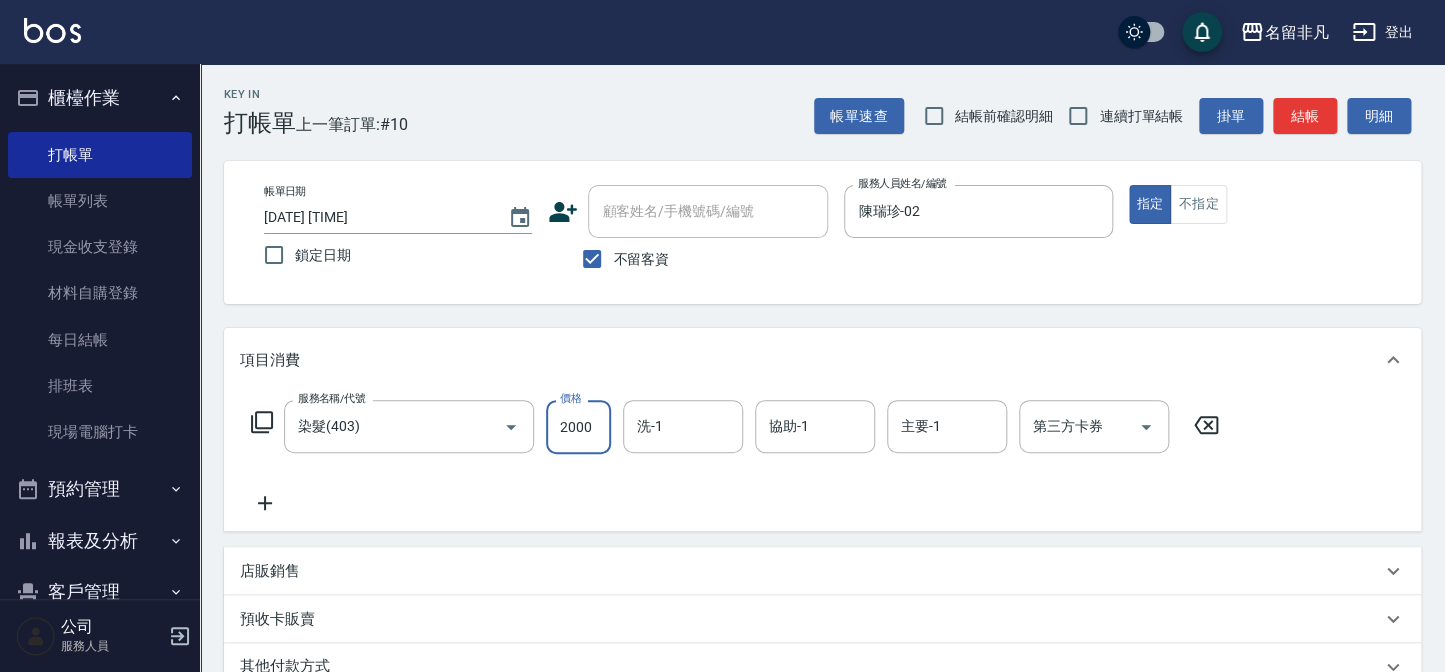 scroll, scrollTop: 0, scrollLeft: 0, axis: both 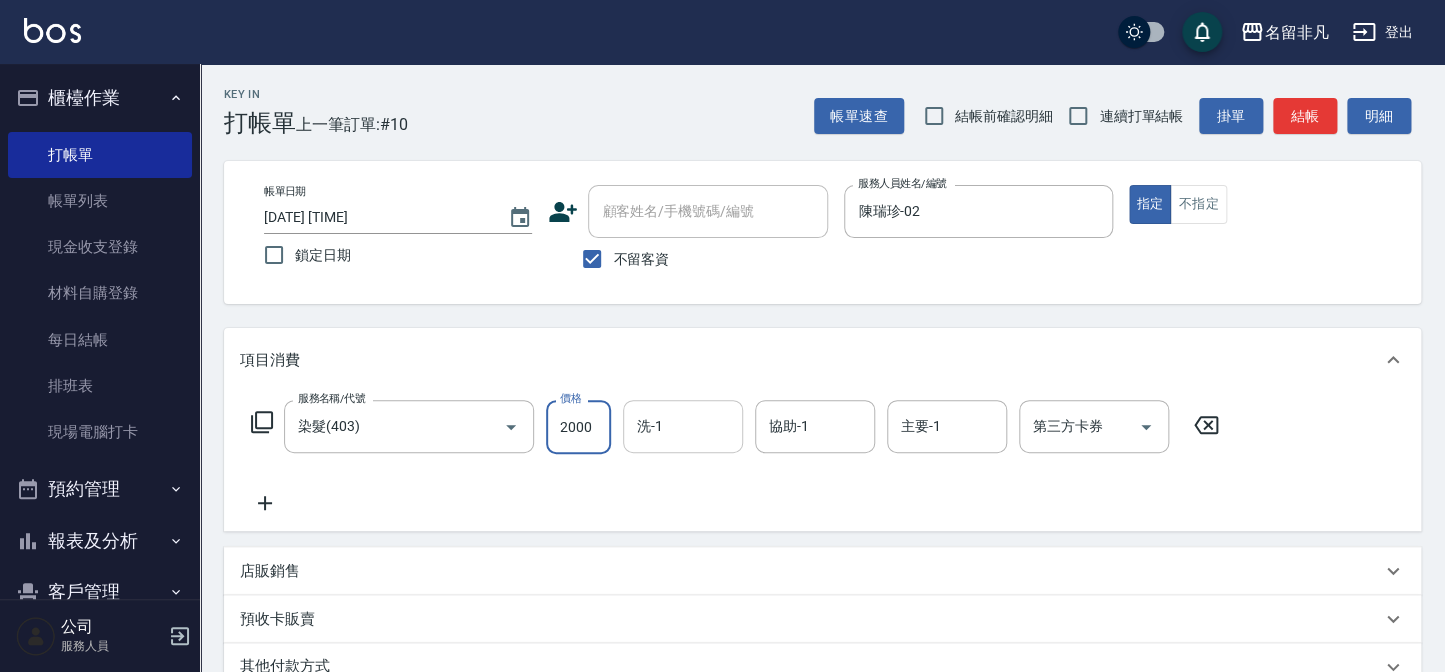 type on "2000" 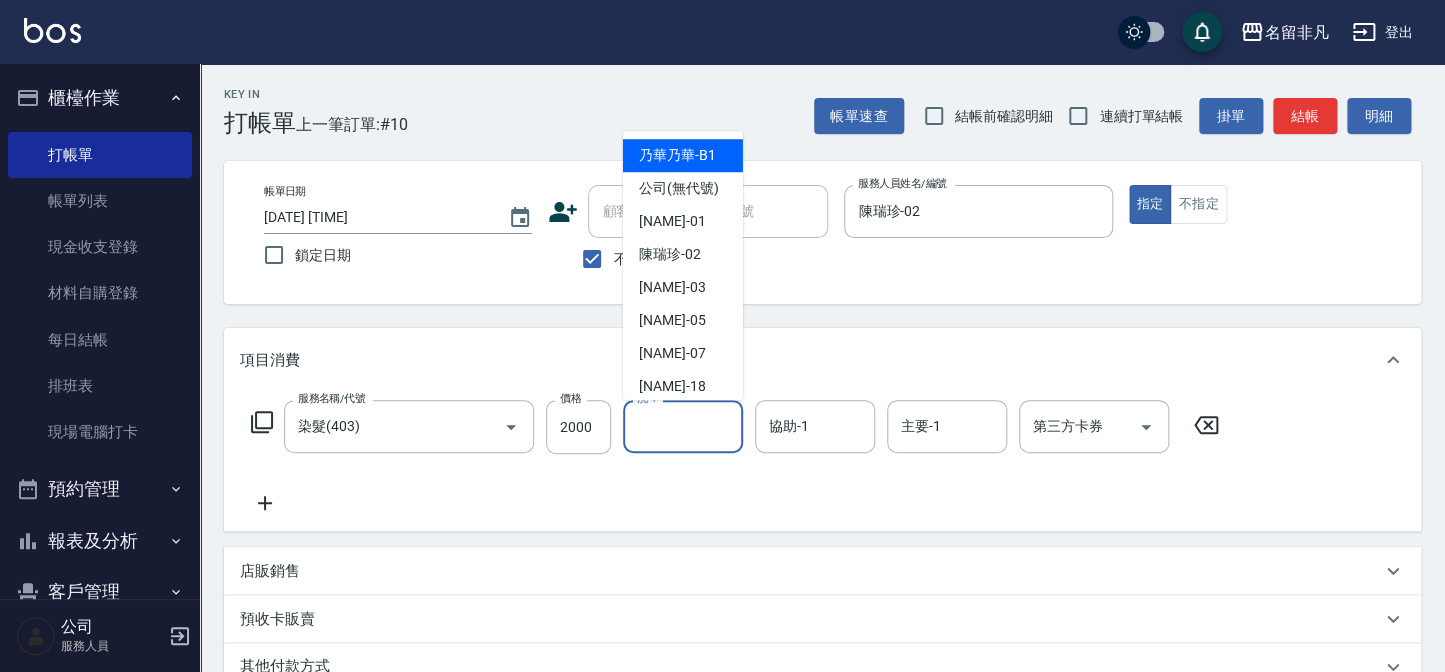 click on "洗-1" at bounding box center (683, 426) 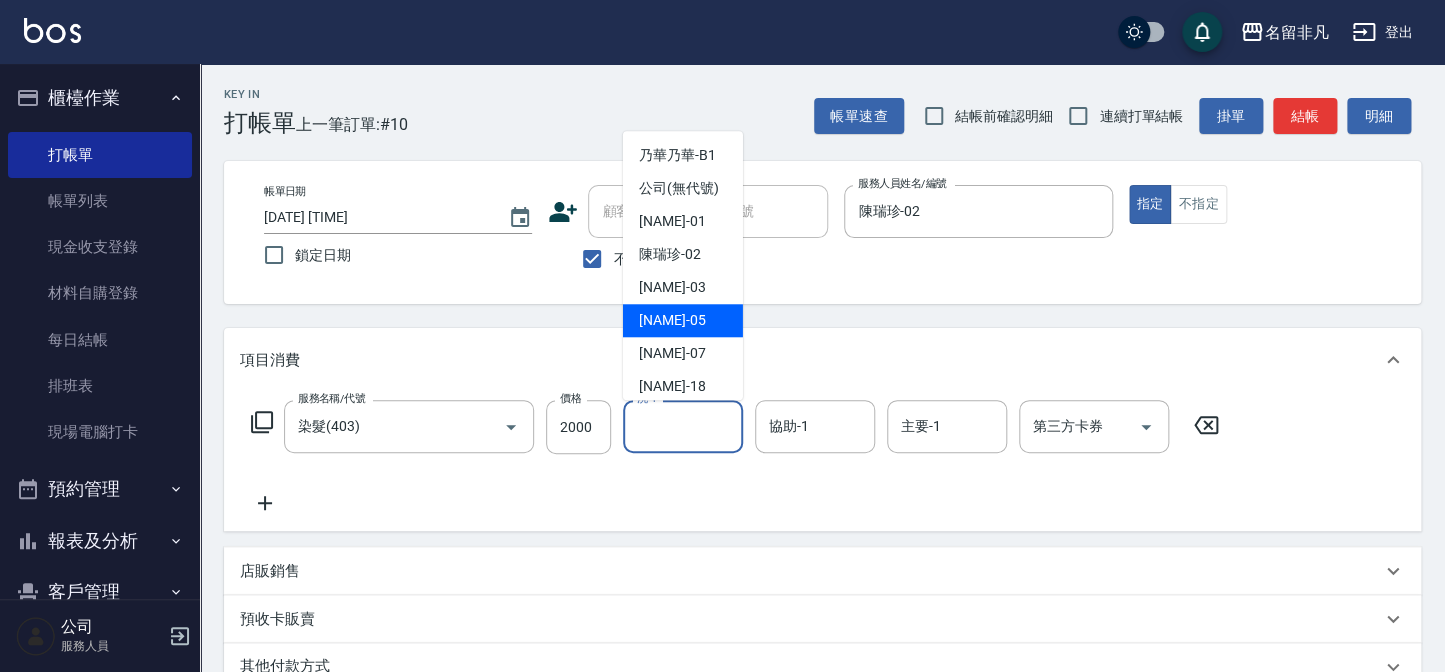 scroll, scrollTop: 31, scrollLeft: 0, axis: vertical 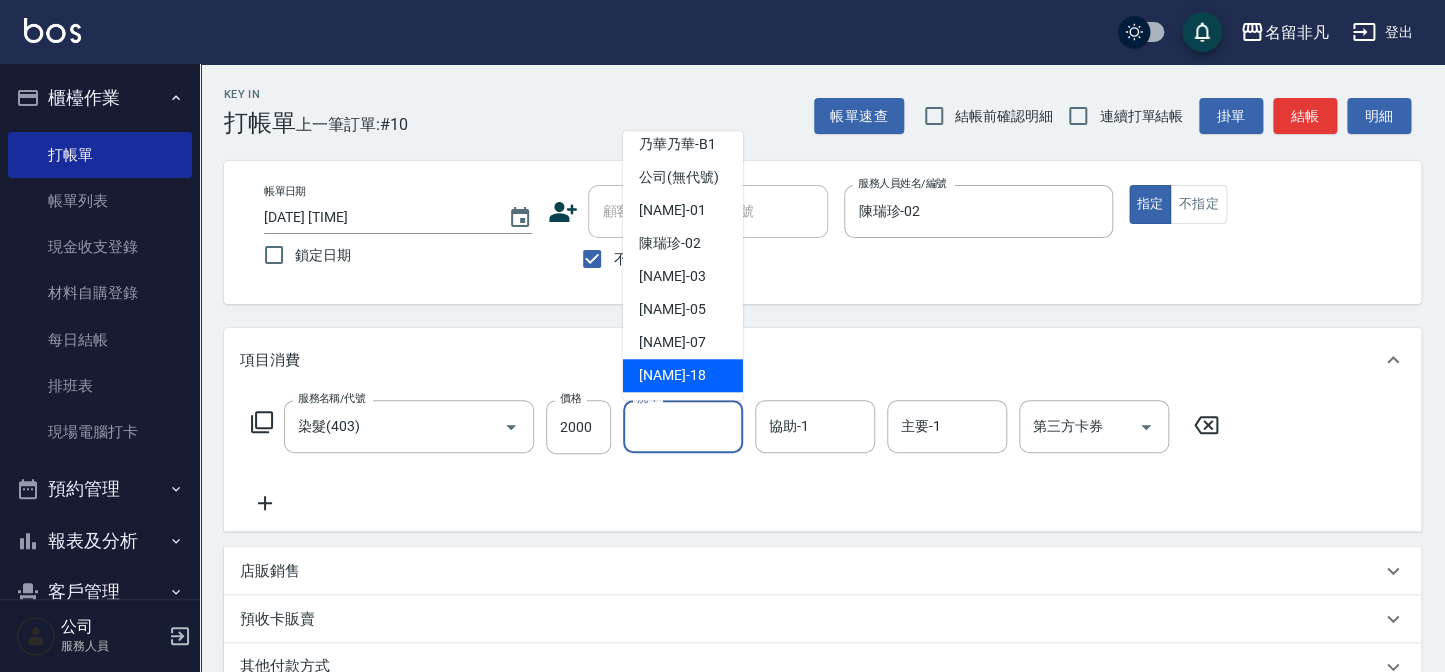 click on "[NAME] -[NUMBER]" at bounding box center [672, 375] 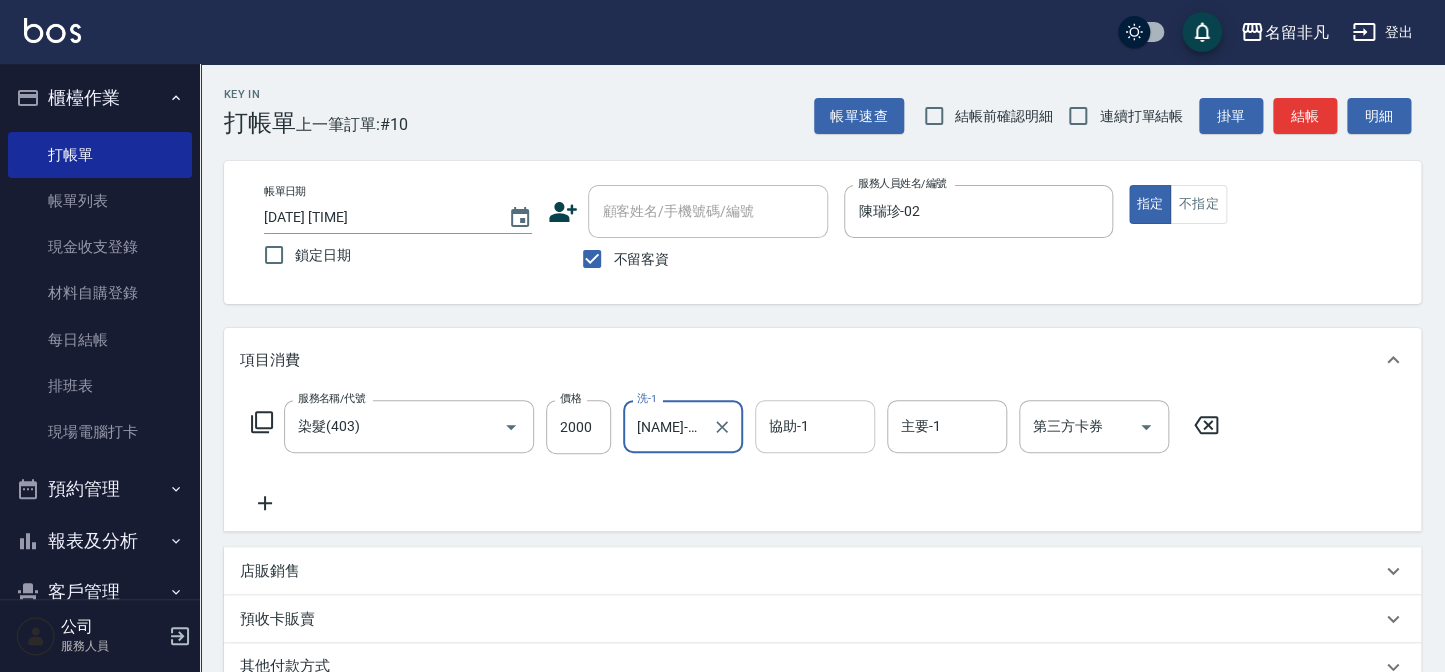 click on "協助-1" at bounding box center (815, 426) 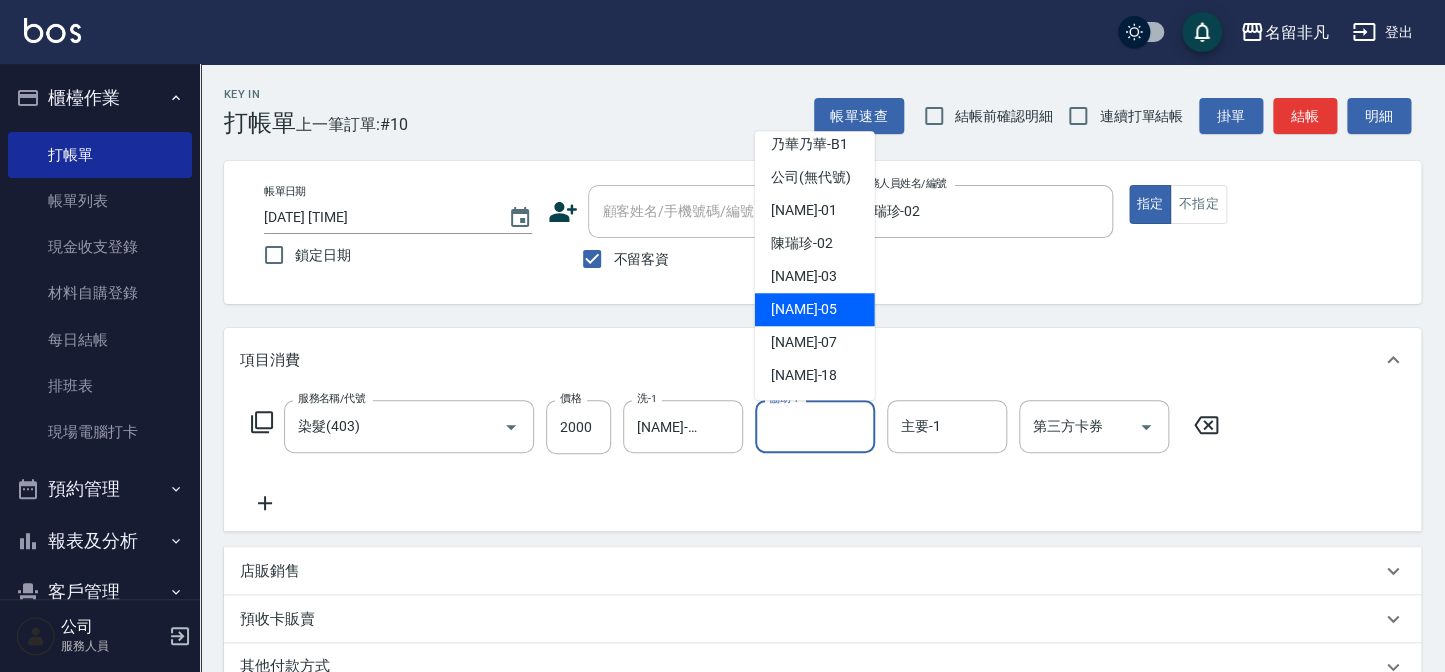 scroll, scrollTop: 31, scrollLeft: 0, axis: vertical 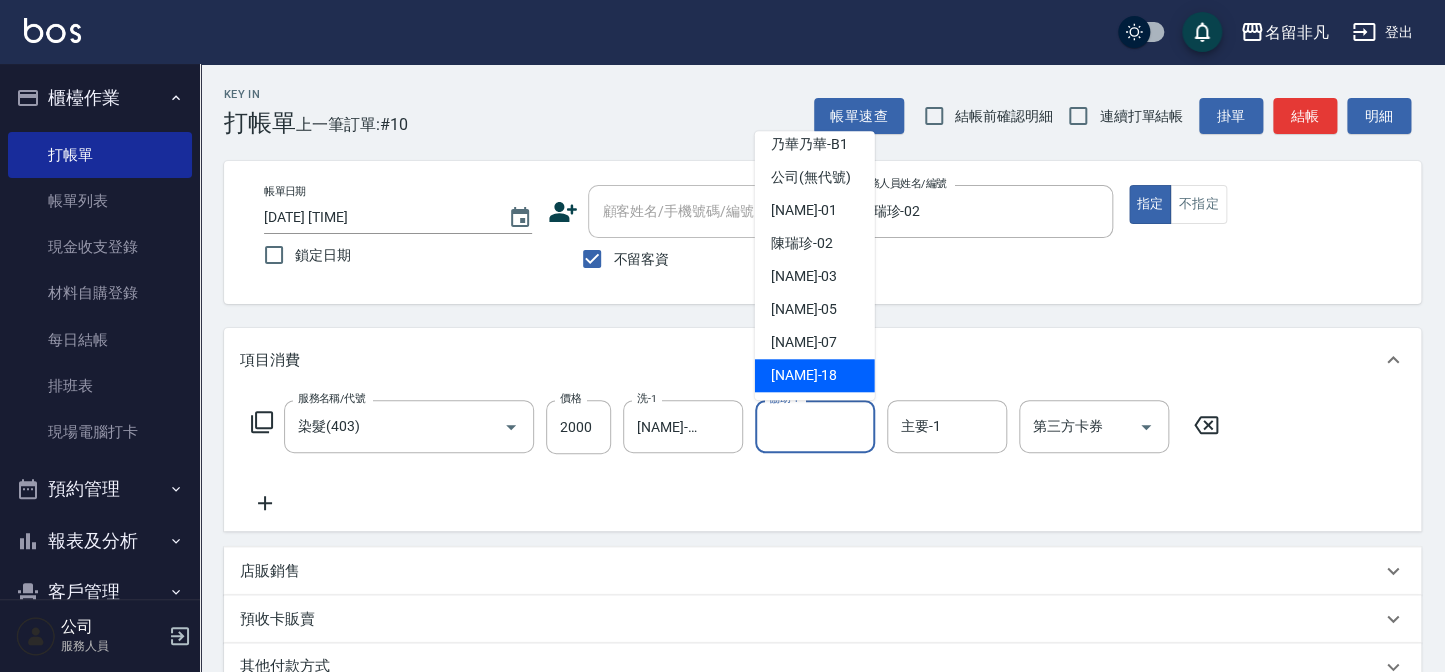 click on "[NAME] -[NUMBER]" at bounding box center [815, 375] 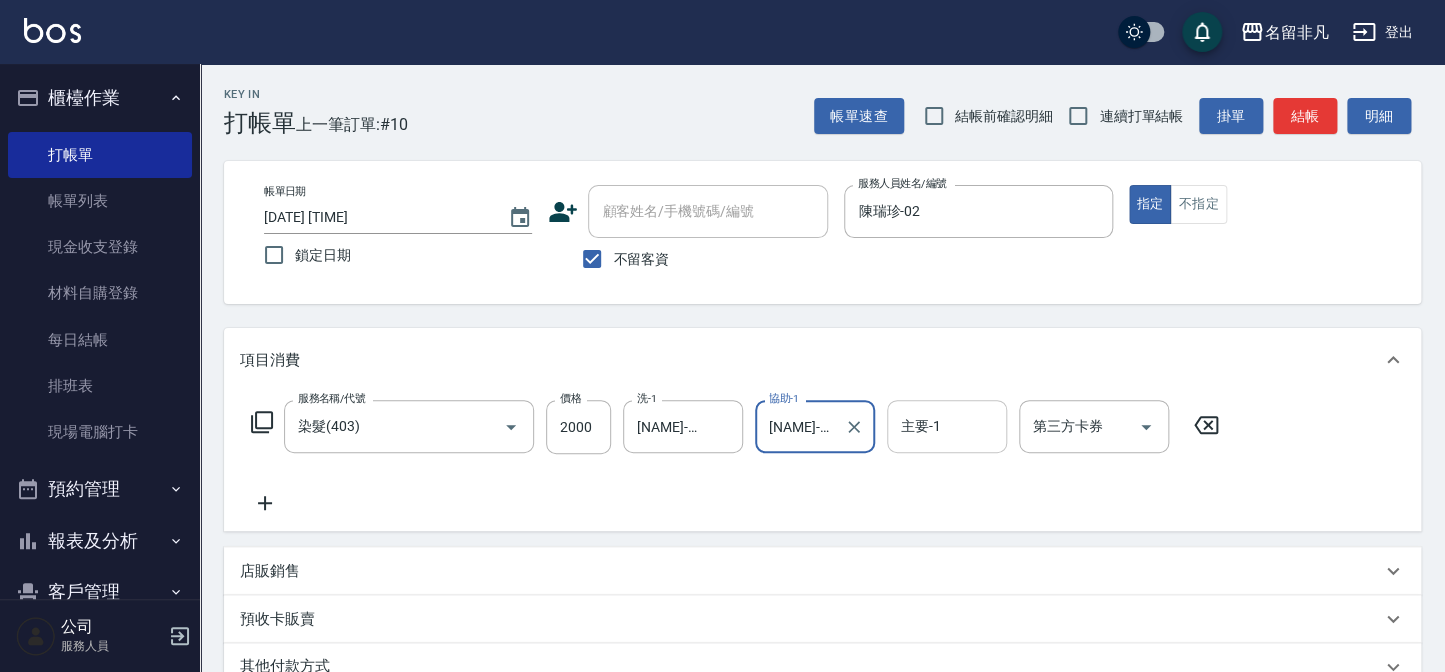 click on "主要-1" at bounding box center [947, 426] 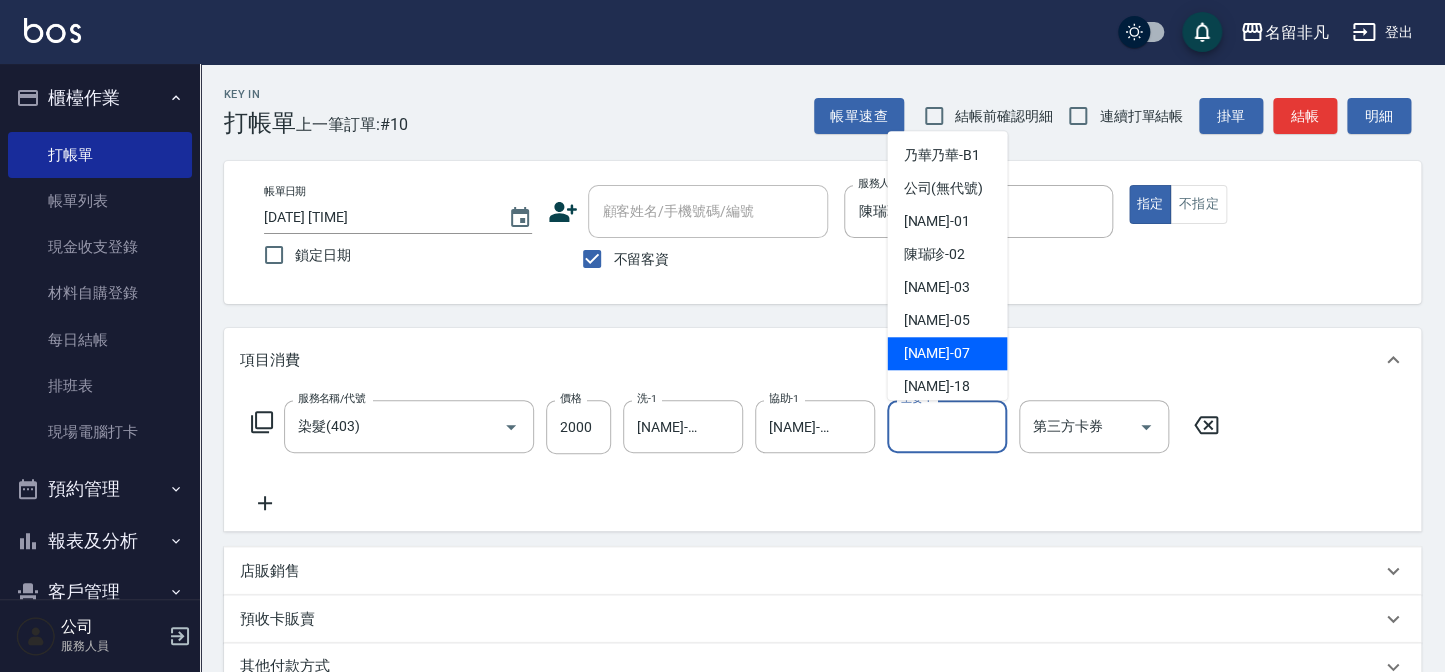 scroll, scrollTop: 31, scrollLeft: 0, axis: vertical 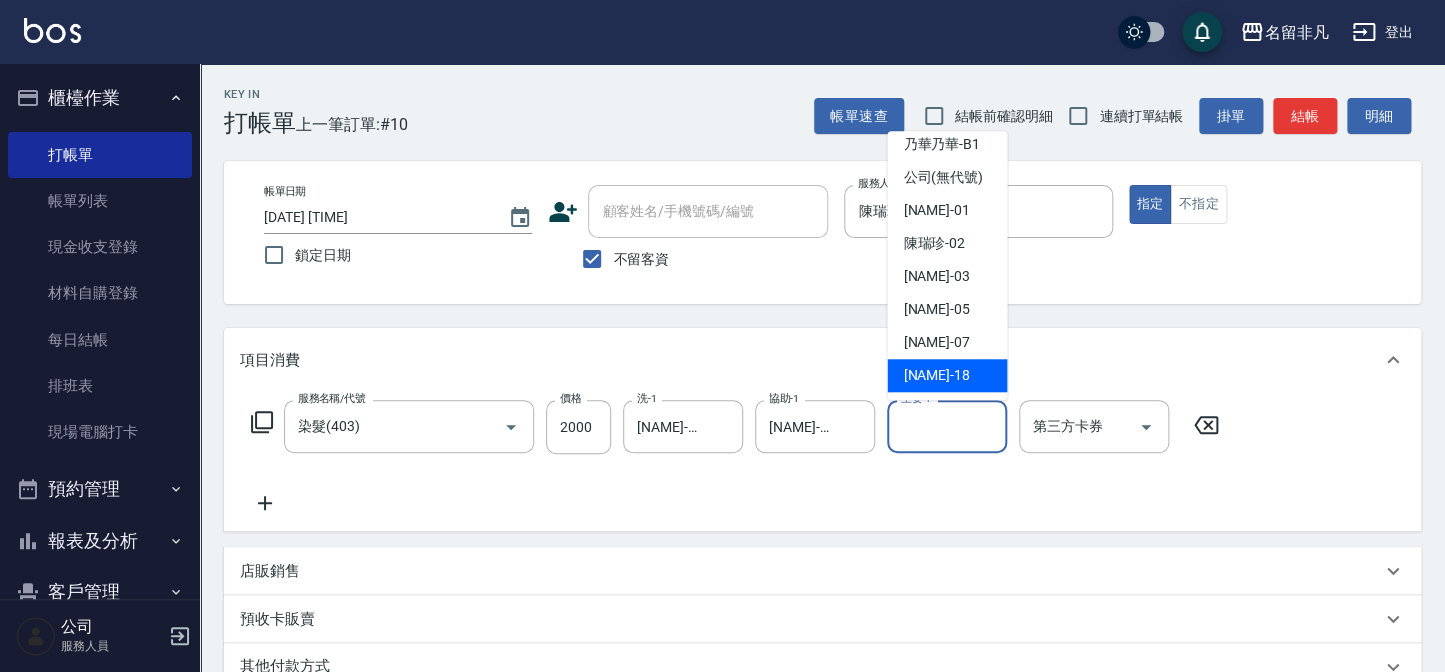 click on "[NAME] -[NUMBER]" at bounding box center (947, 375) 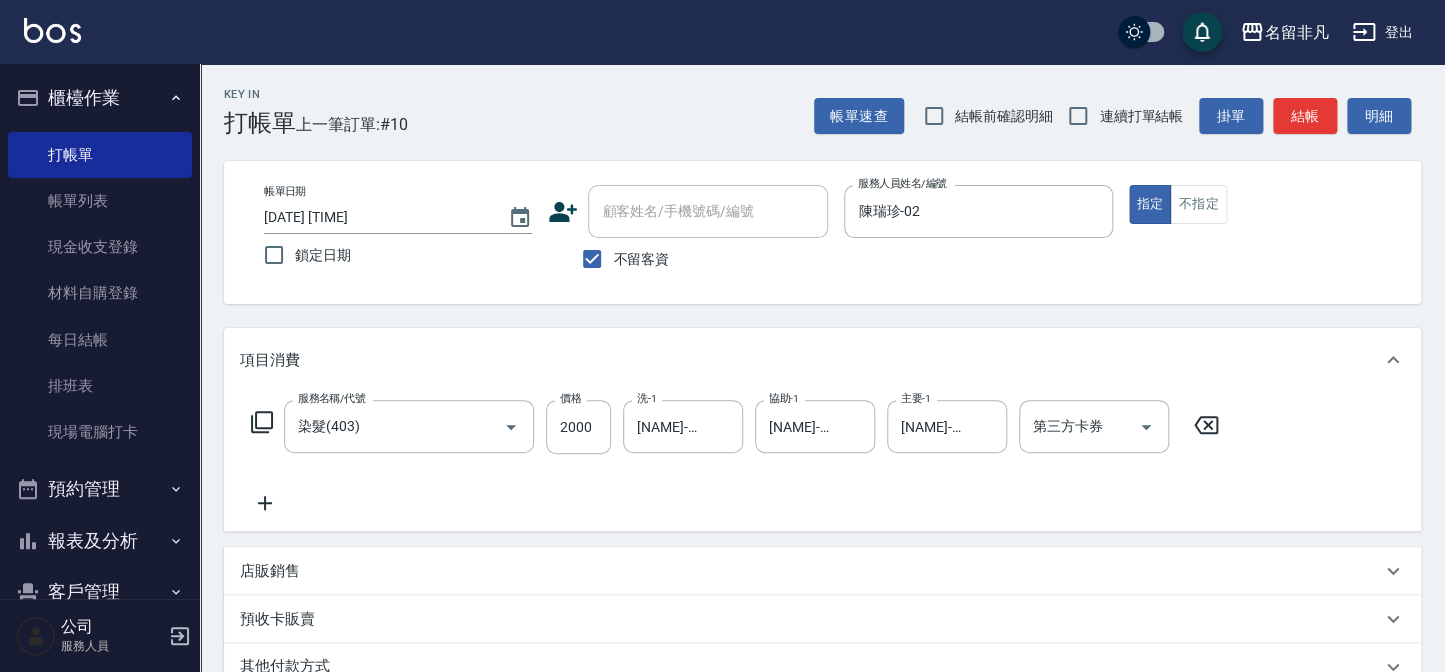 click 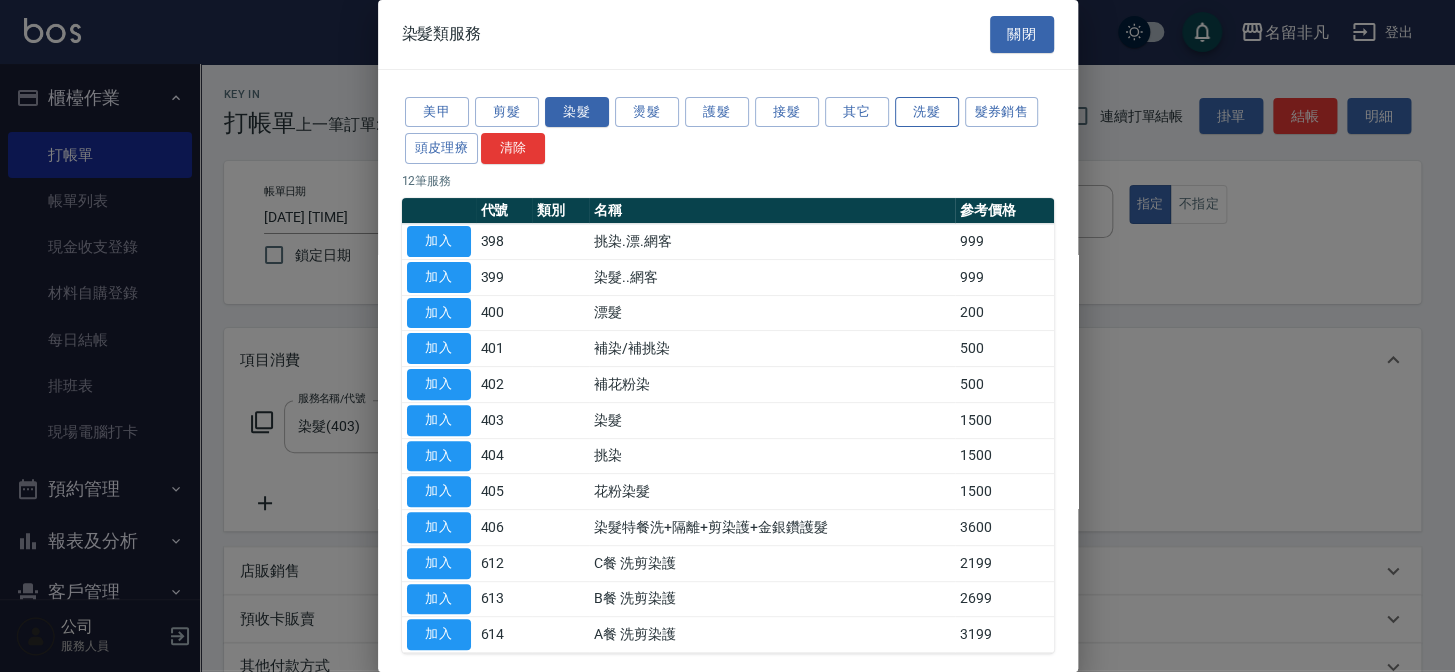 click on "洗髮" at bounding box center [927, 112] 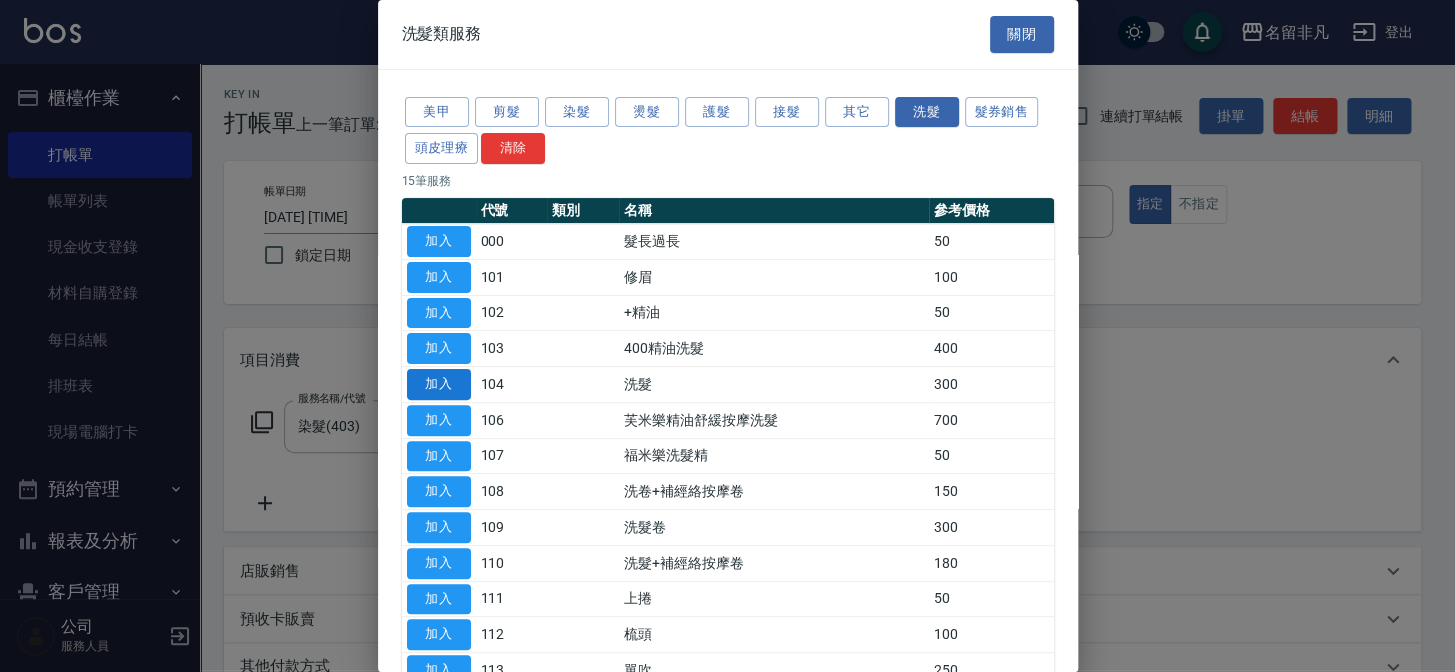 click on "加入" at bounding box center (439, 384) 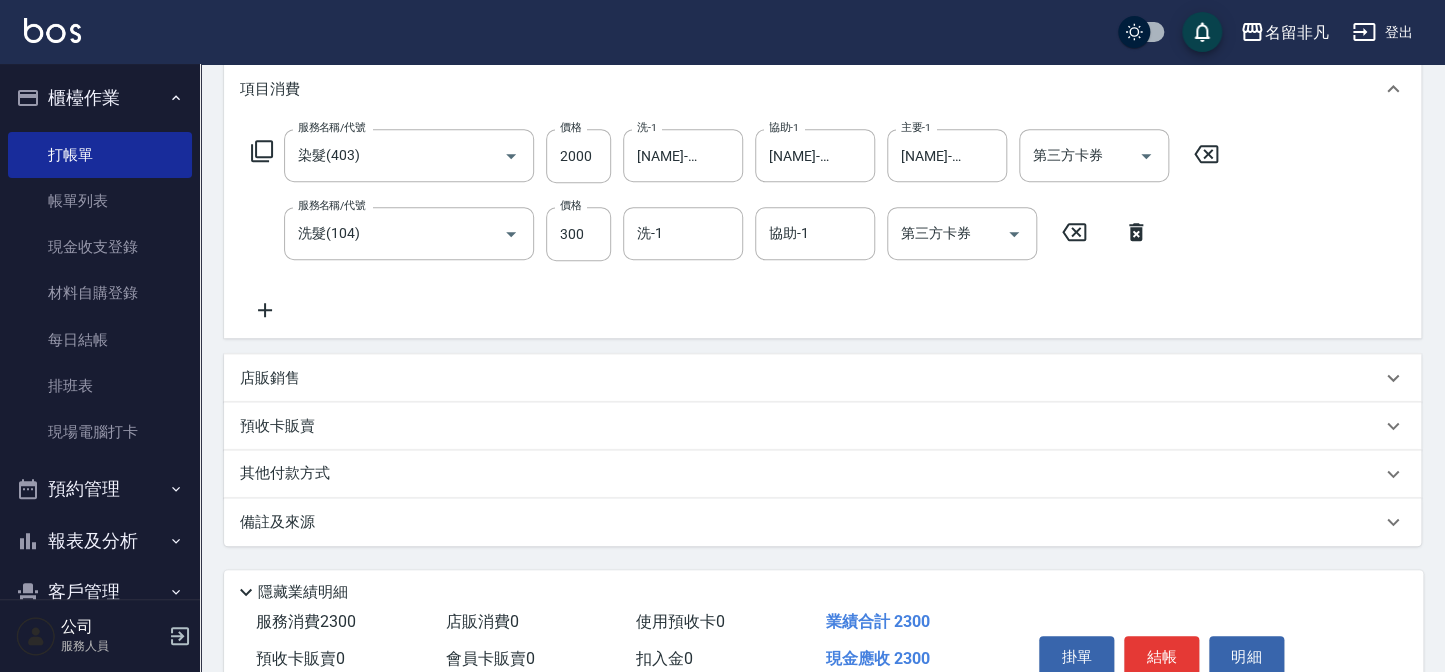 scroll, scrollTop: 272, scrollLeft: 0, axis: vertical 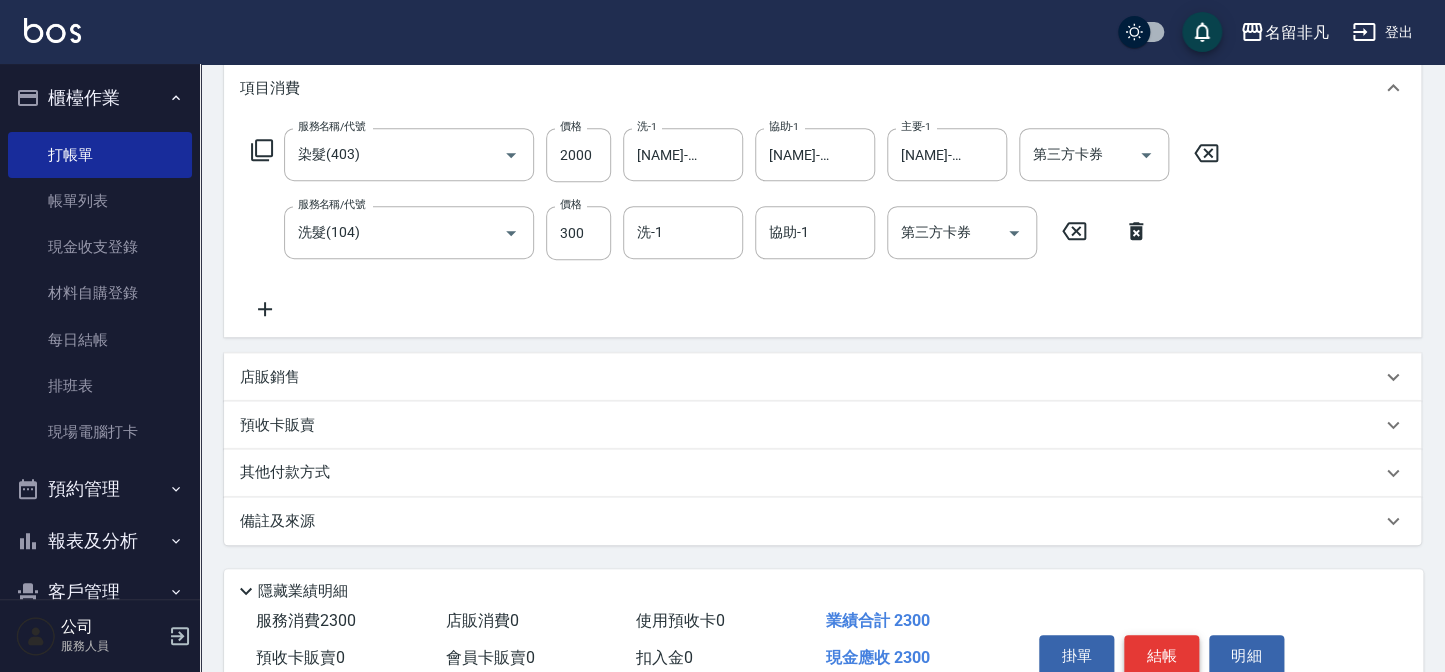 click on "結帳" at bounding box center (1161, 656) 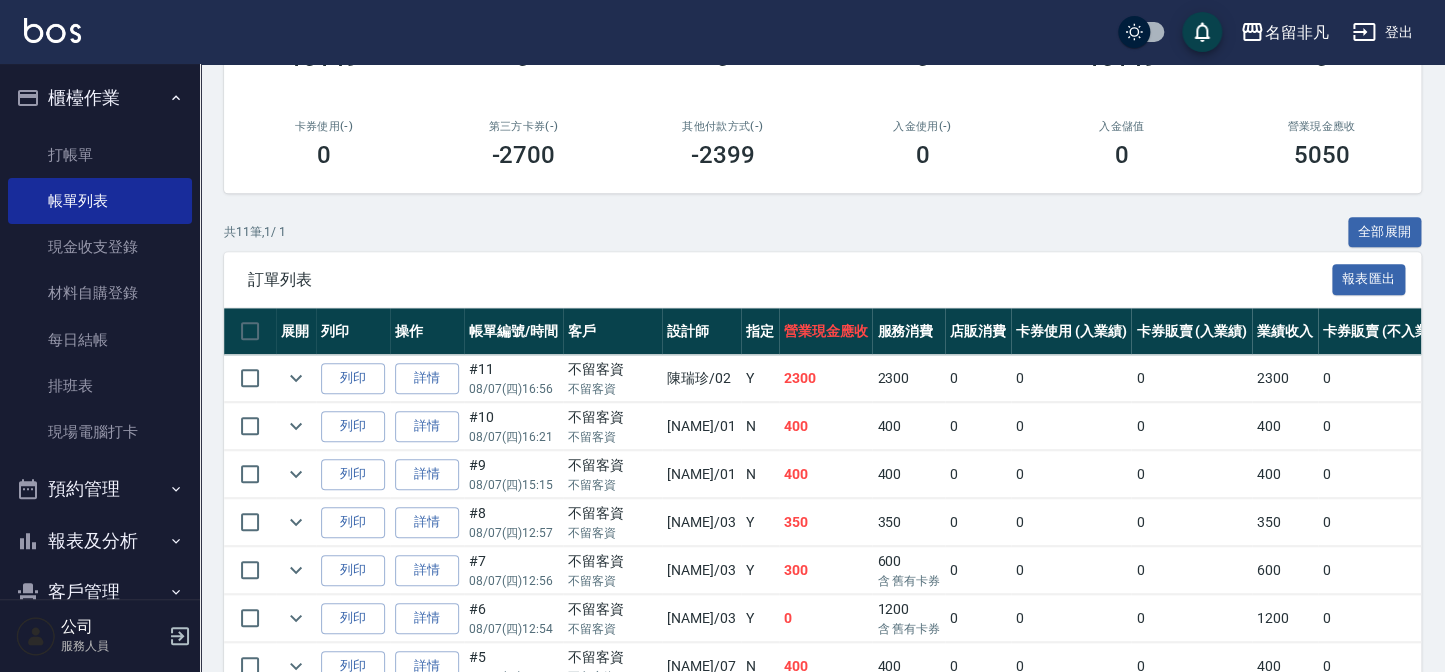 scroll, scrollTop: 363, scrollLeft: 0, axis: vertical 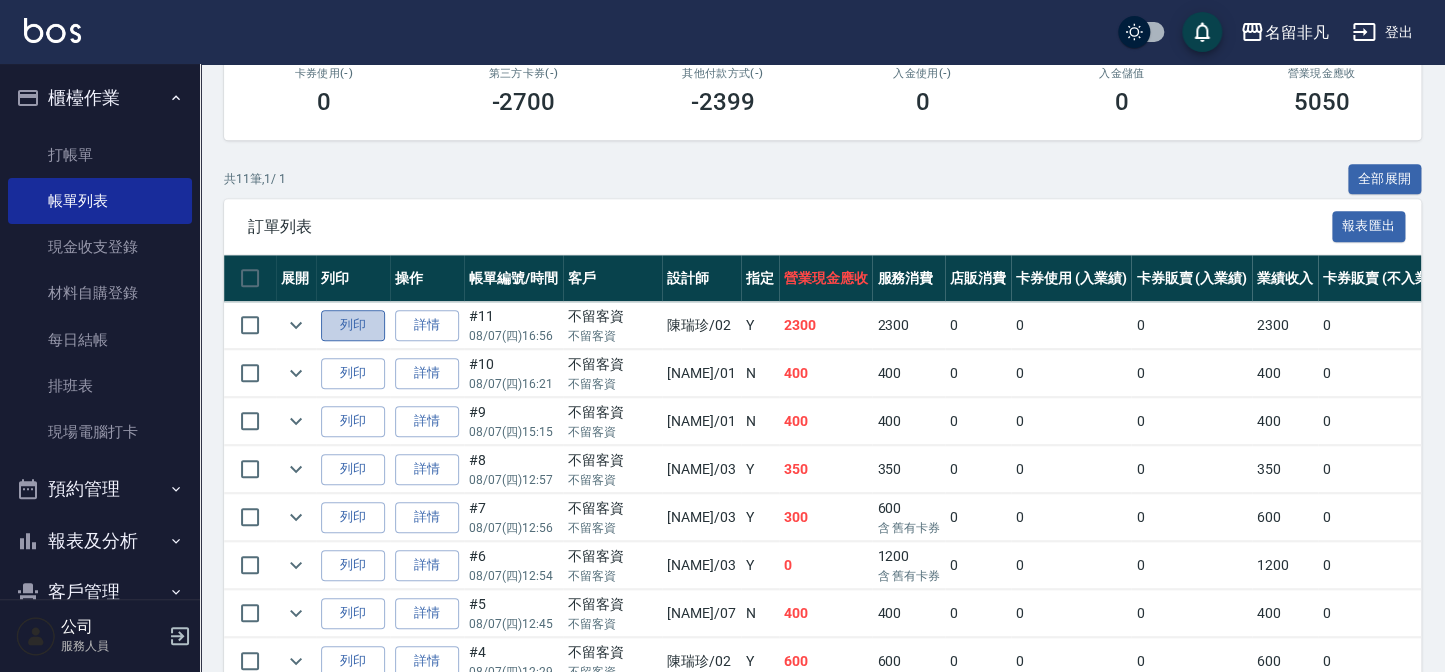 click on "列印" at bounding box center [353, 325] 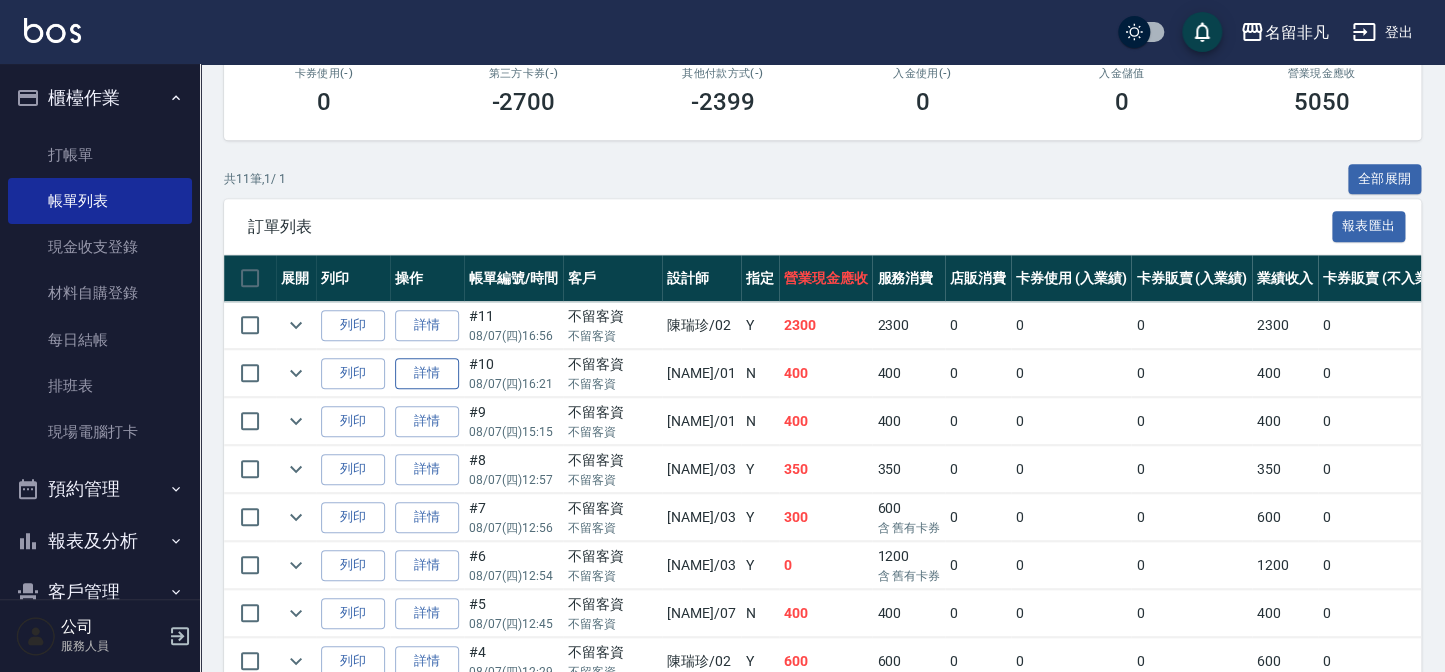 click on "詳情" at bounding box center [427, 373] 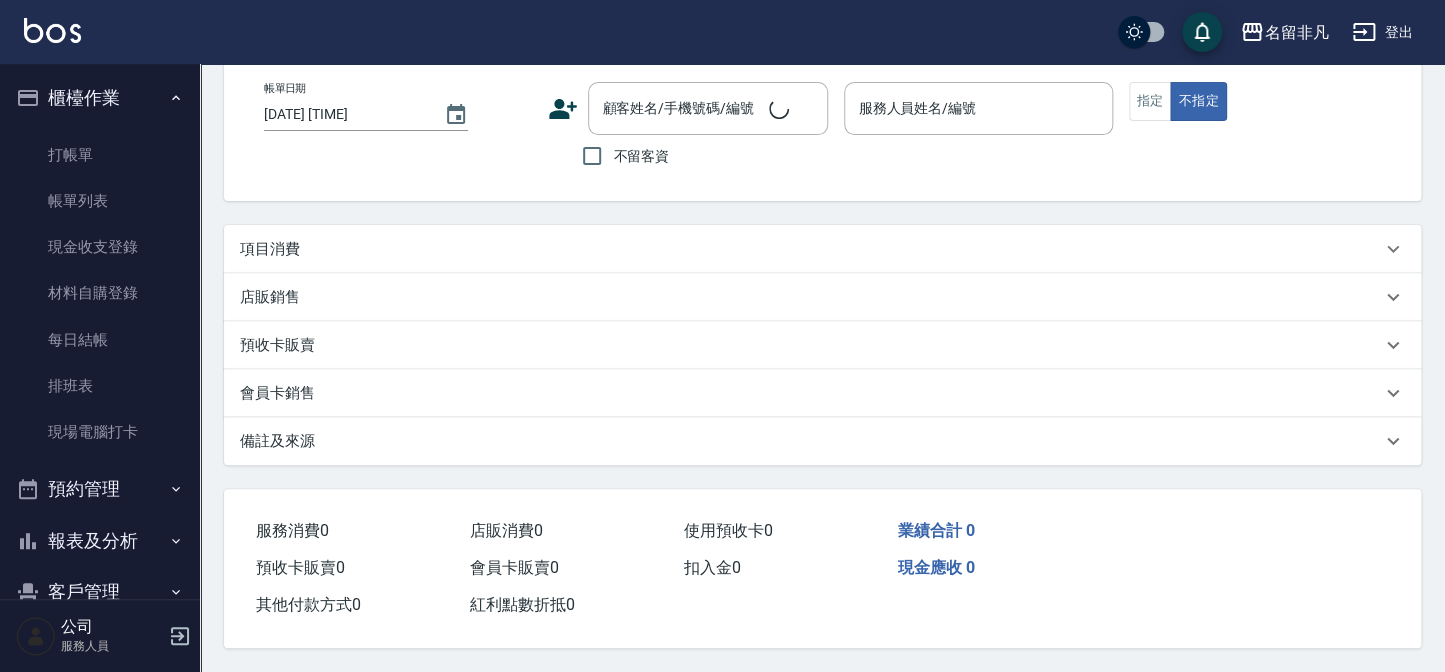 scroll, scrollTop: 0, scrollLeft: 0, axis: both 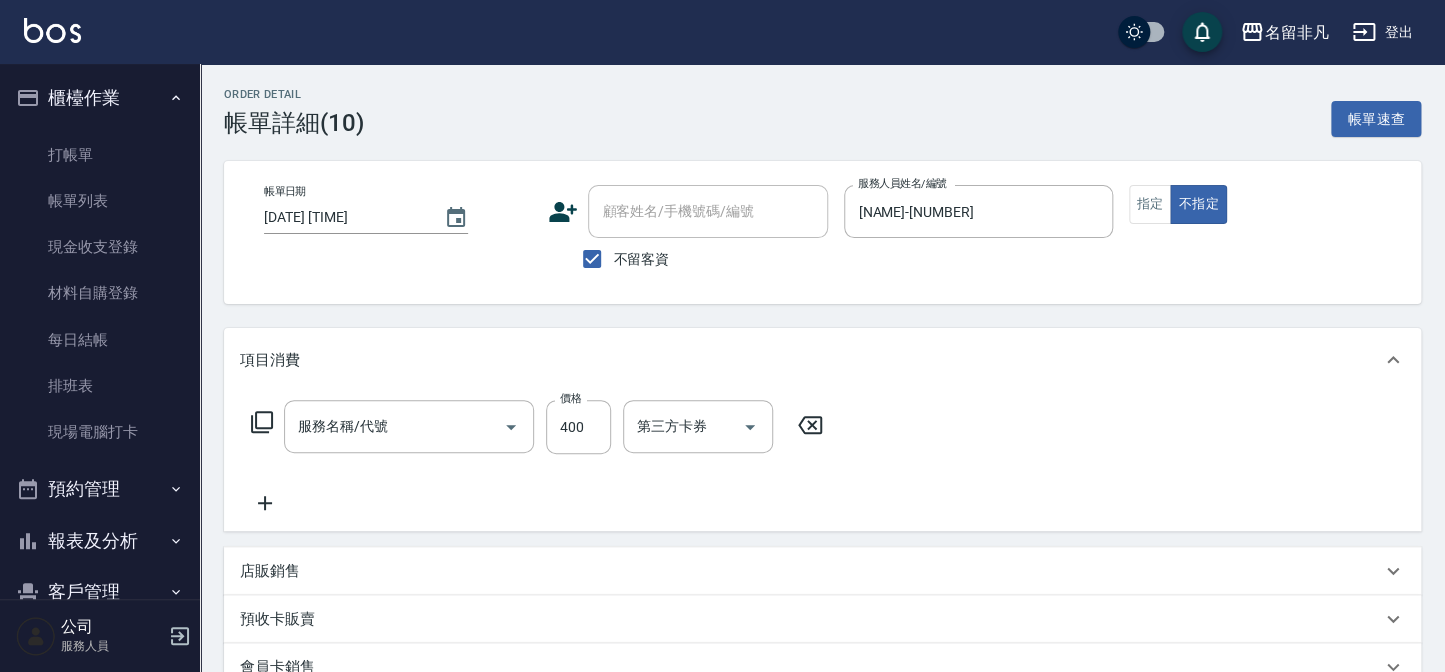 type on "[DATE] [TIME]" 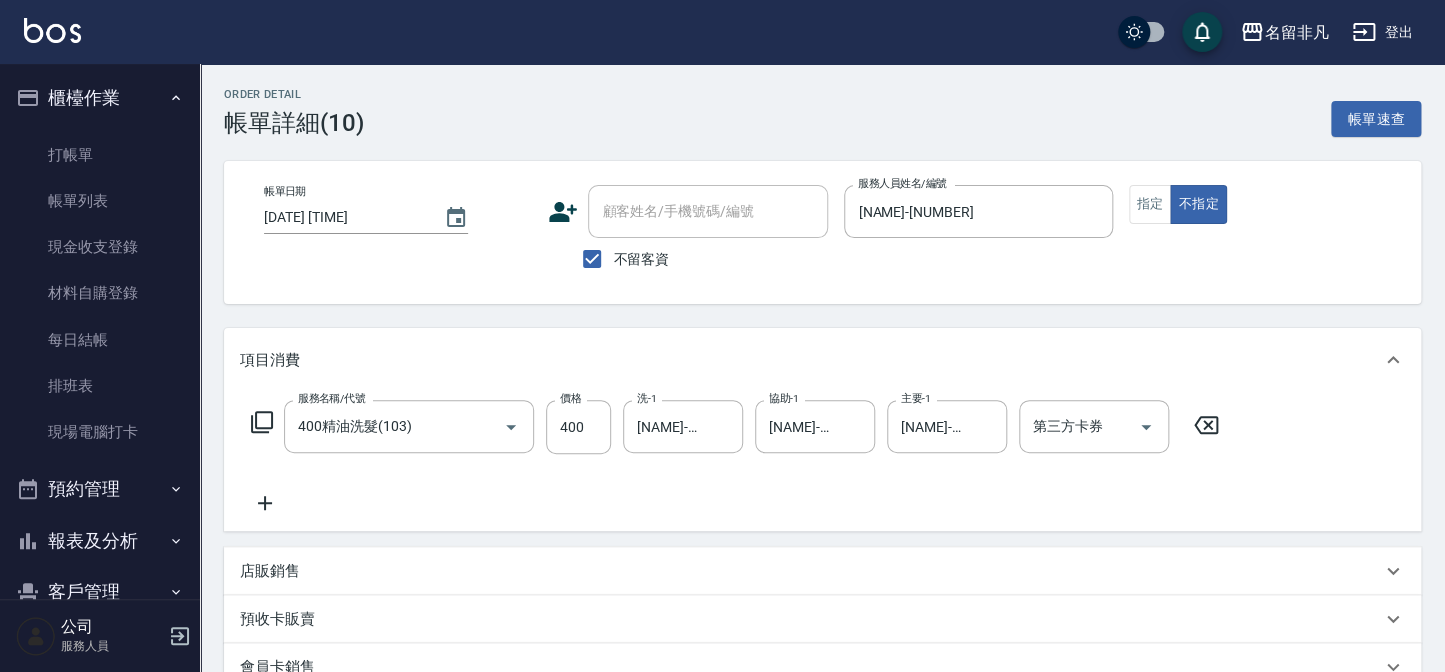 click 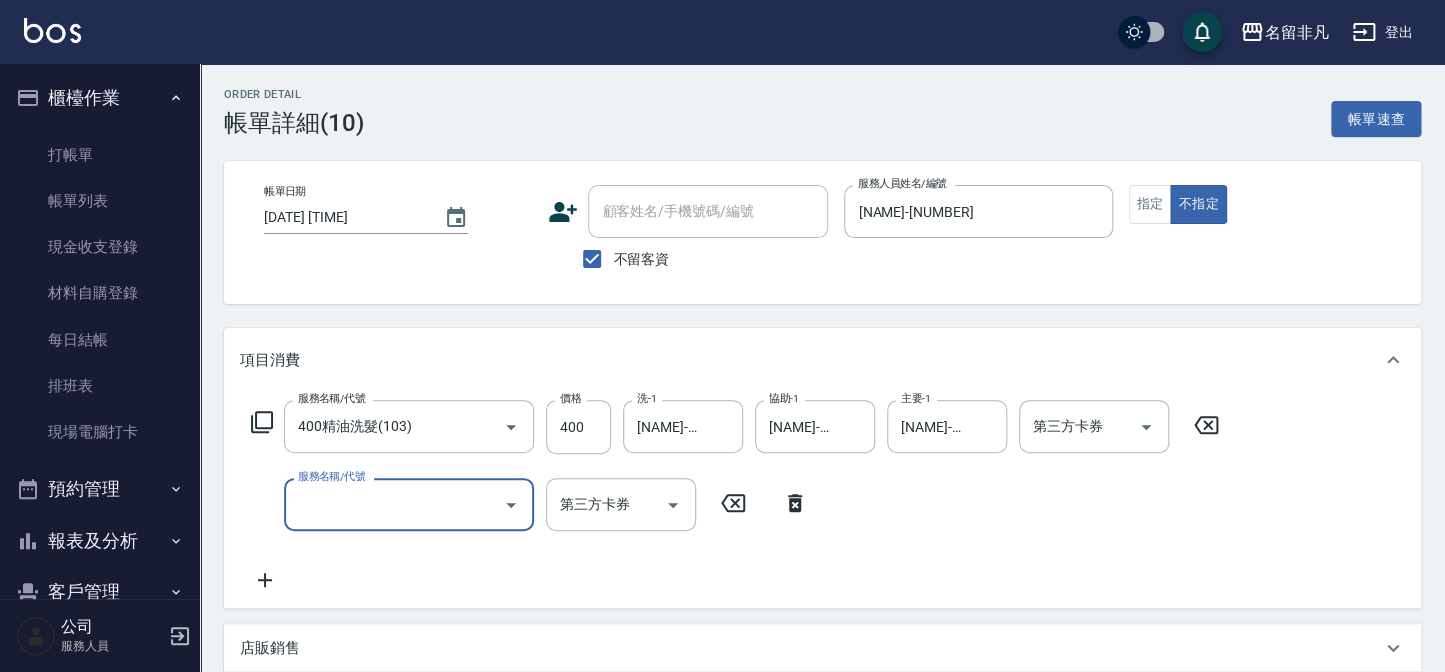 click on "服務名稱/代號" at bounding box center [394, 504] 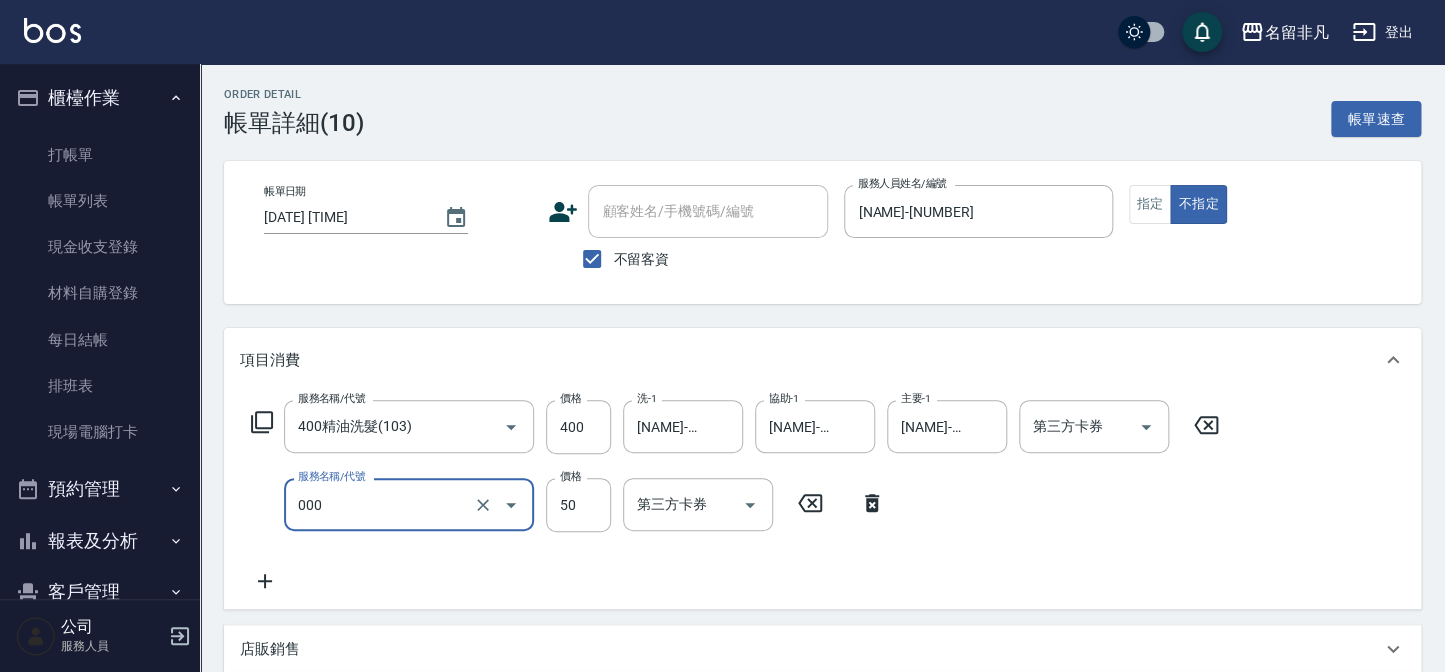 type on "髮長過長(000)" 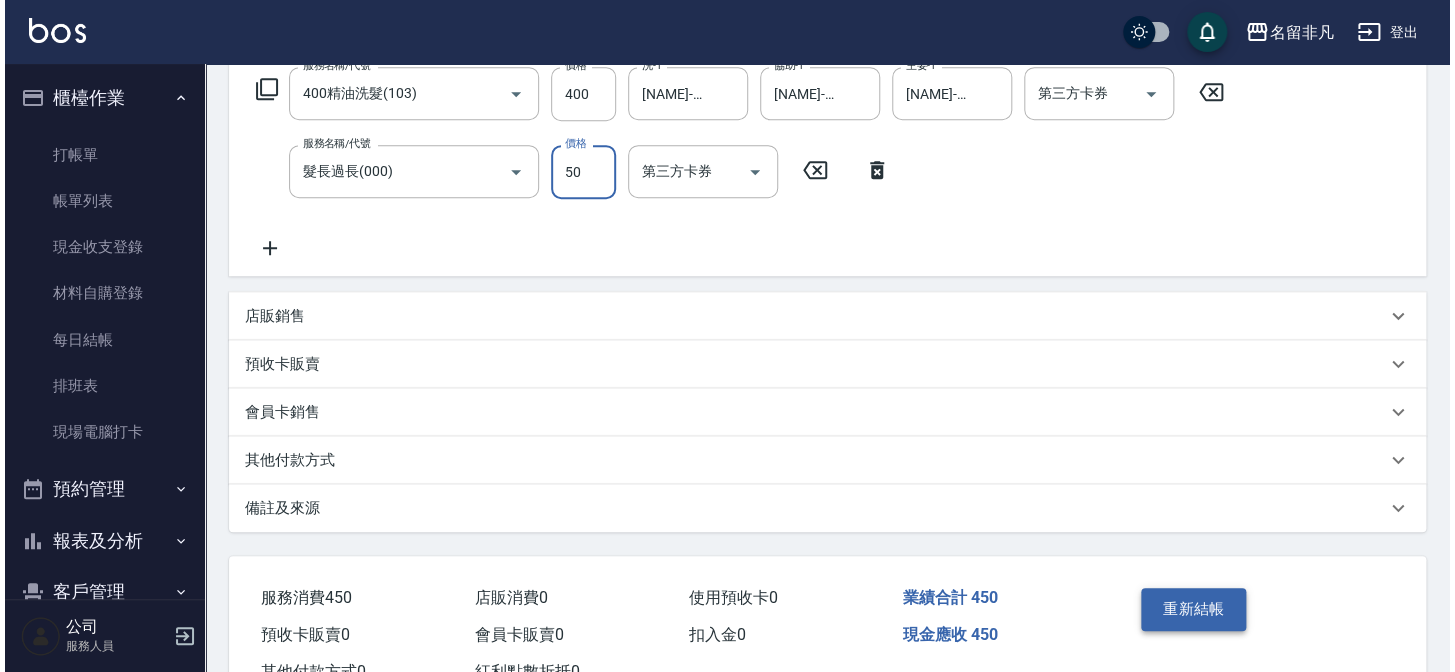 scroll, scrollTop: 405, scrollLeft: 0, axis: vertical 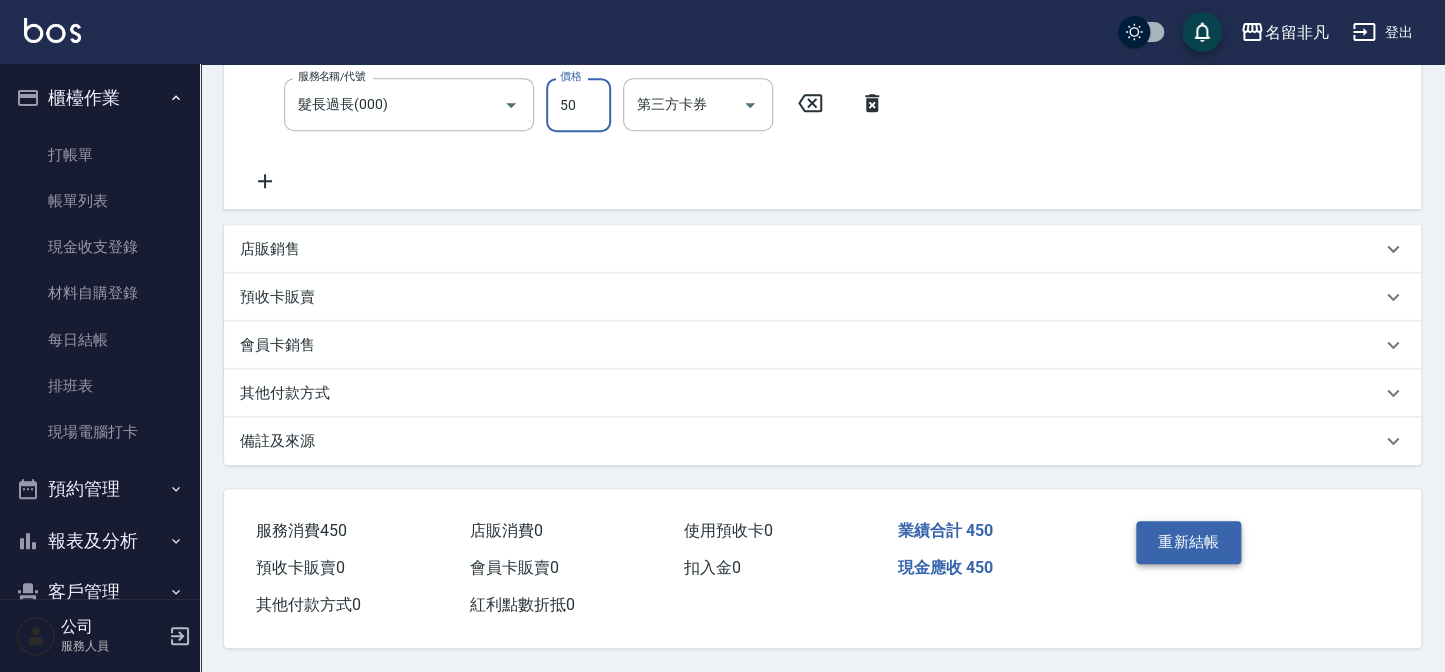 click on "重新結帳" at bounding box center [1189, 542] 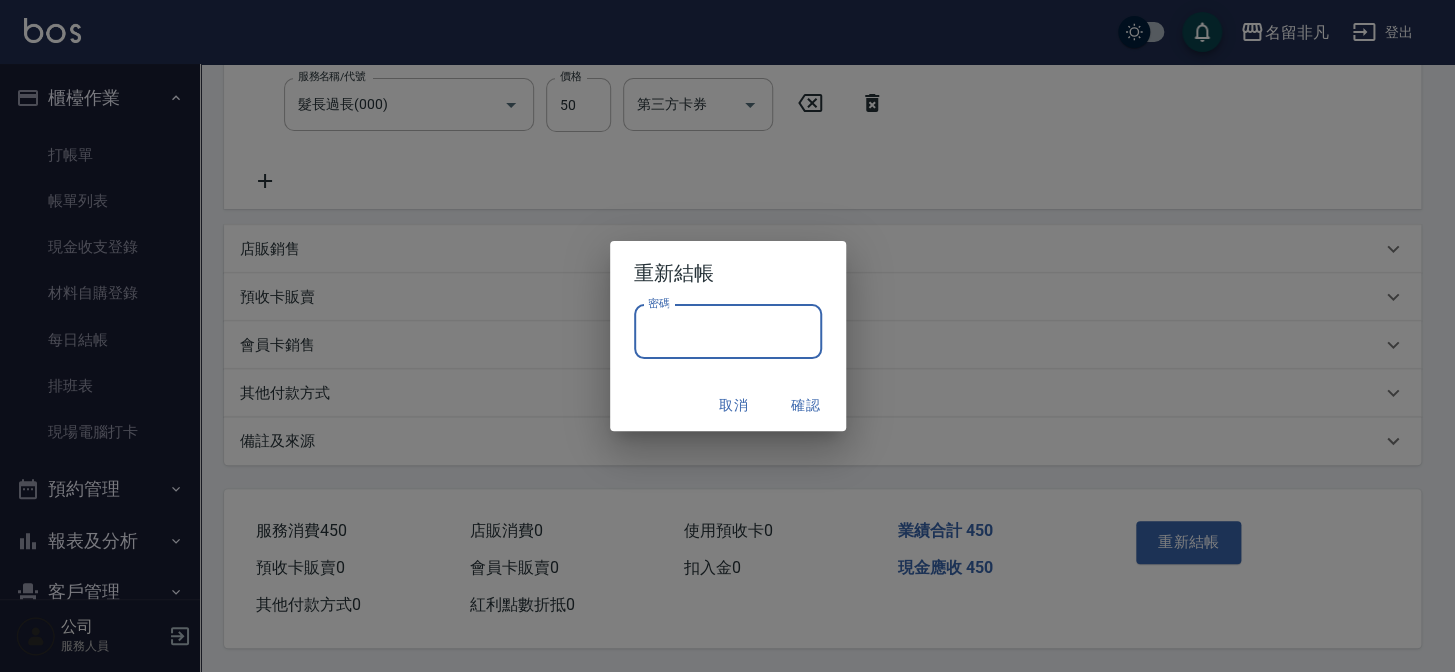 click on "密碼" at bounding box center [728, 332] 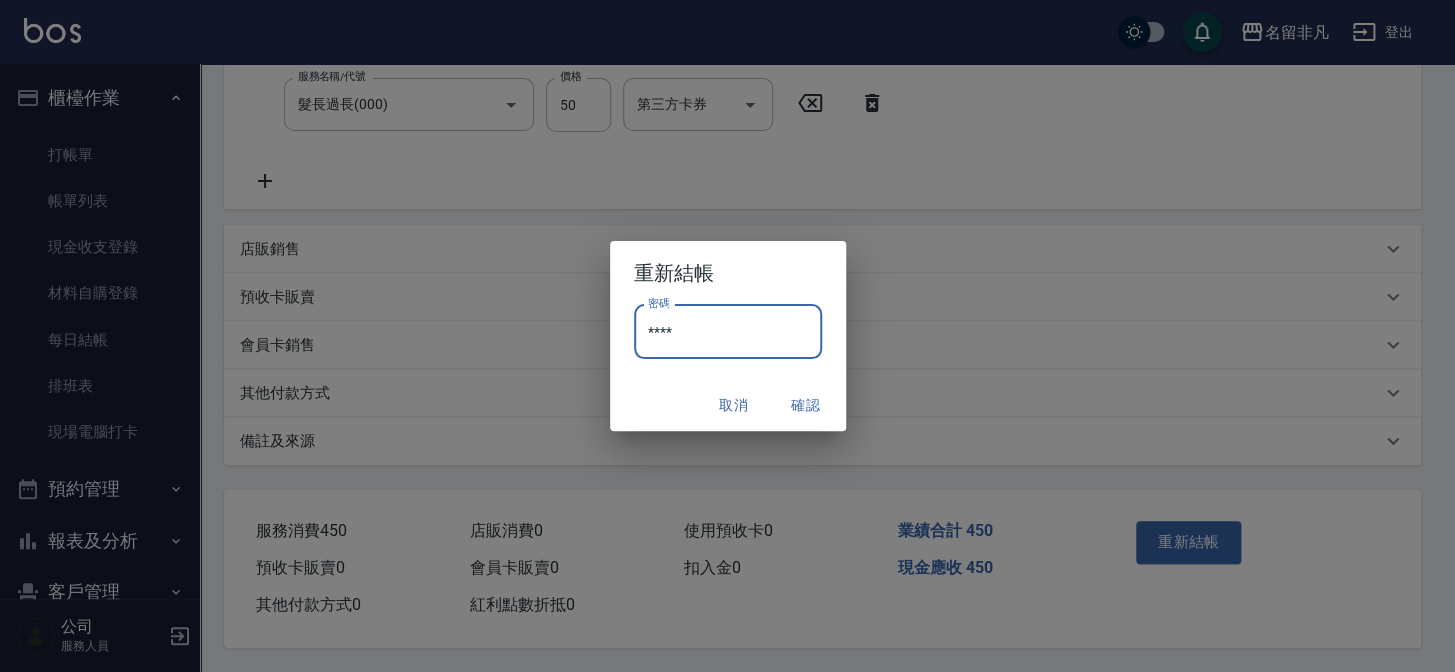 type on "****" 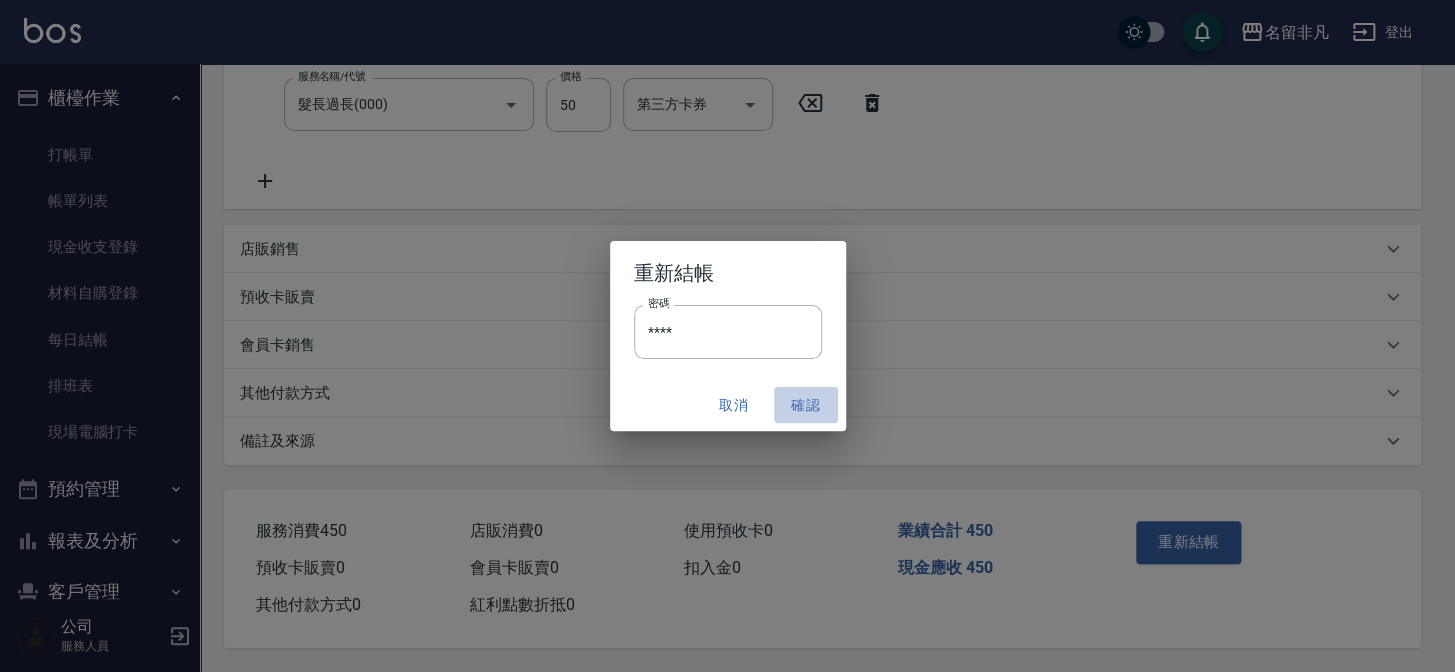 click on "確認" at bounding box center [806, 405] 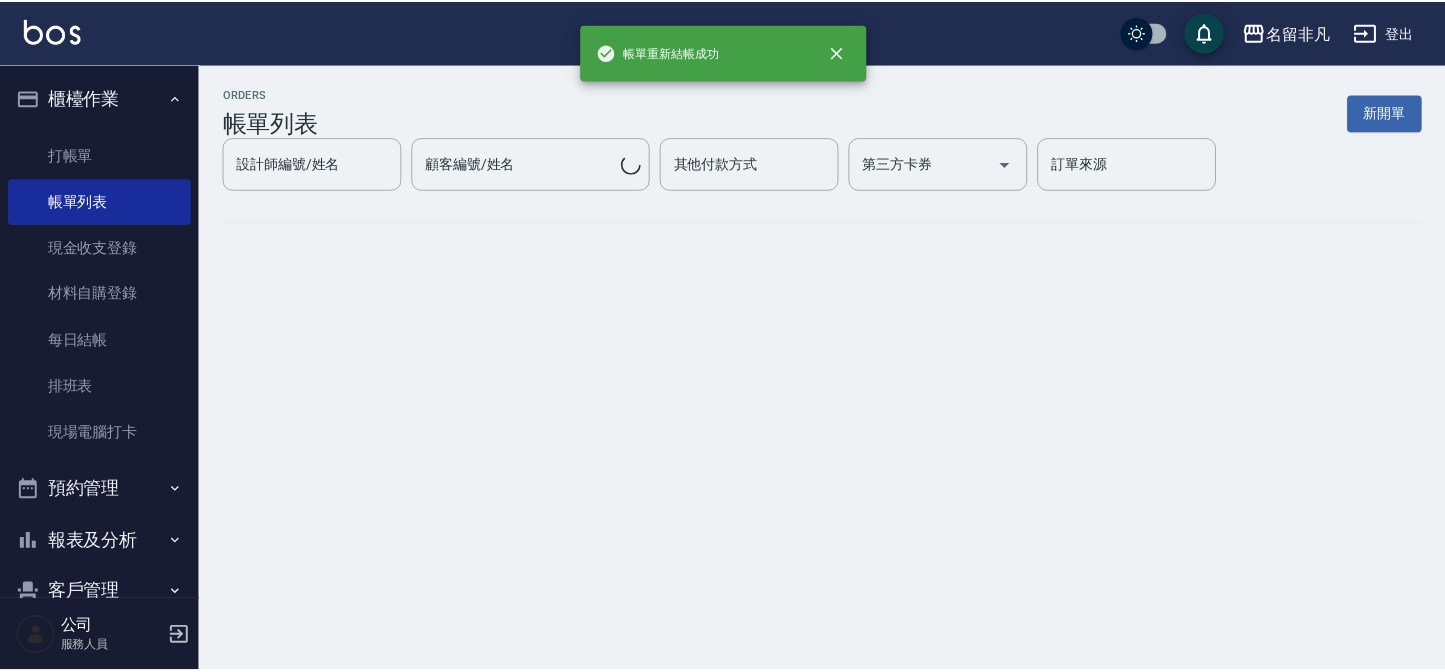 scroll, scrollTop: 0, scrollLeft: 0, axis: both 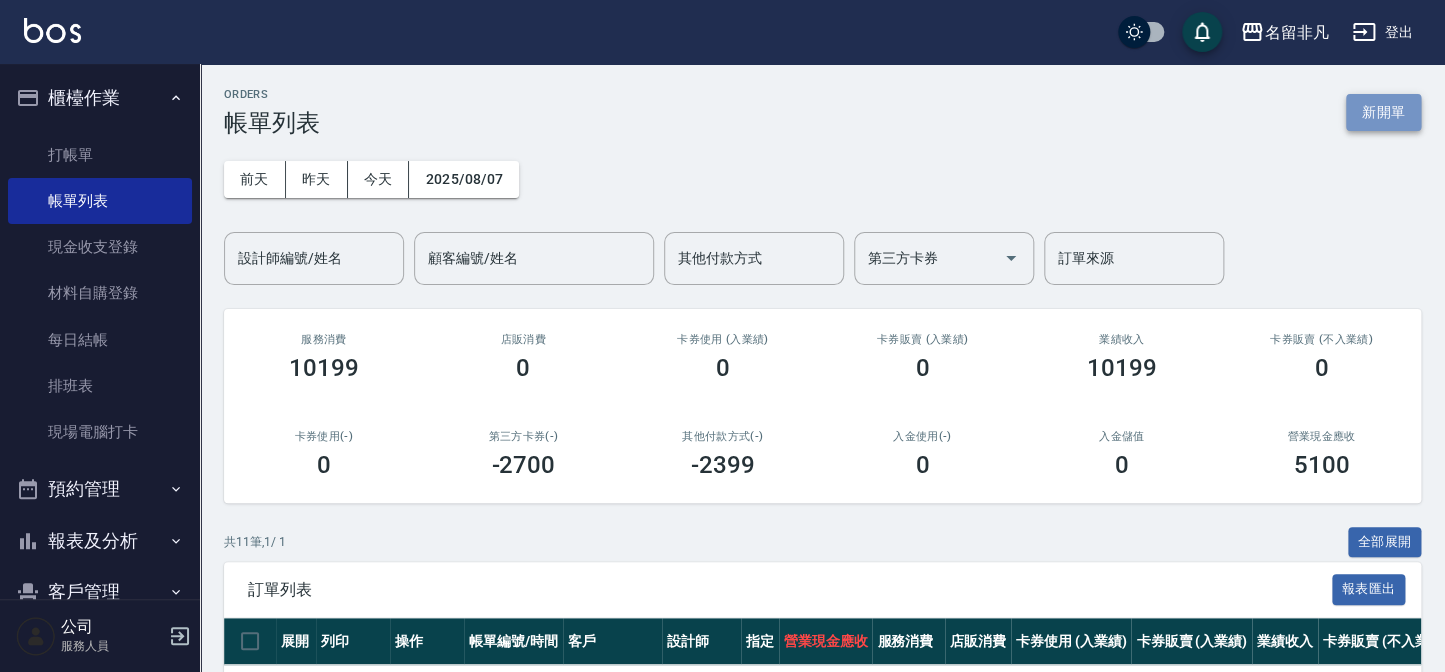click on "新開單" at bounding box center (1383, 112) 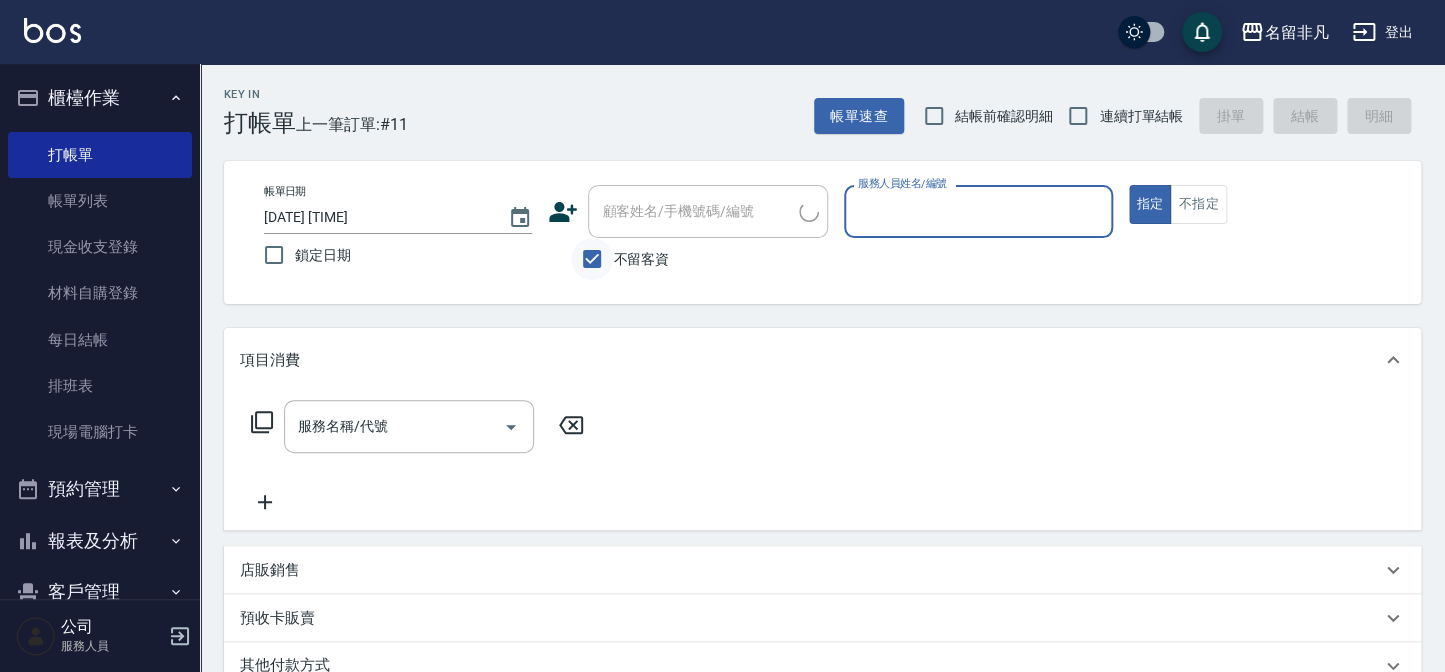 click on "不留客資" at bounding box center [592, 259] 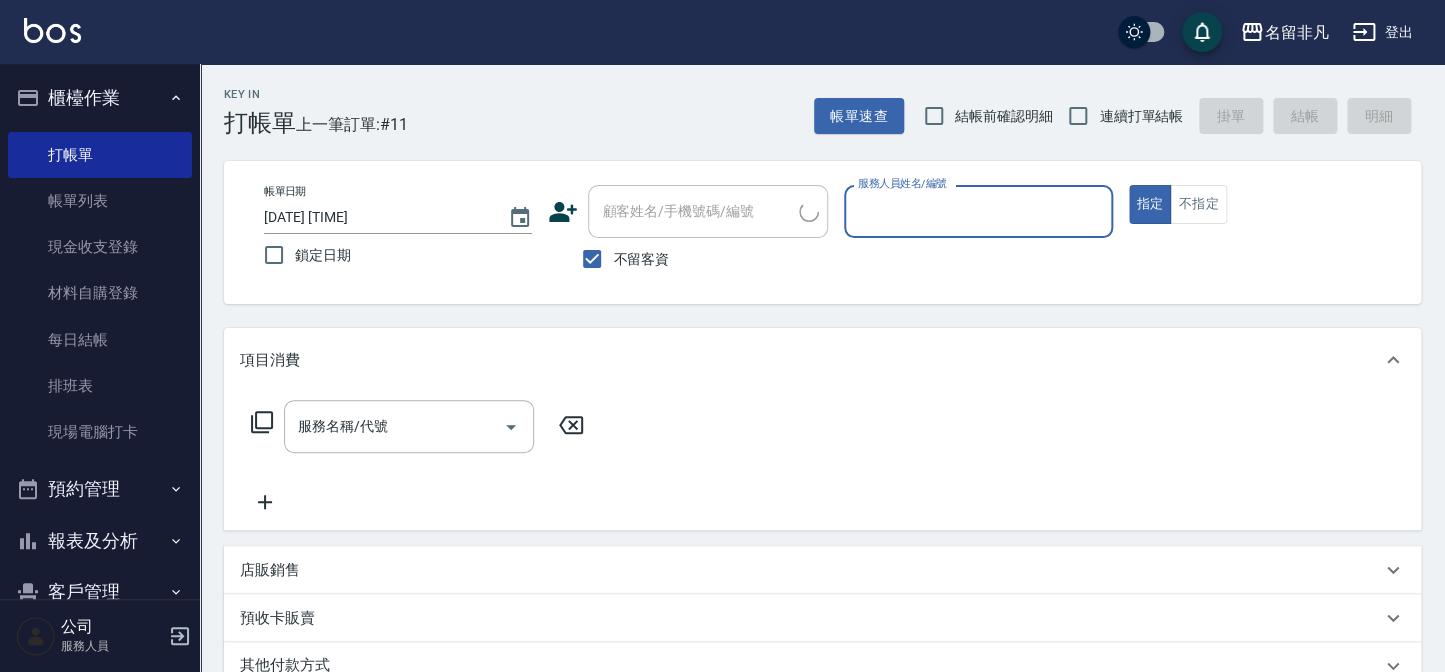 click on "顧客姓名/手機號碼/編號 顧客姓名/手機號碼/編號" at bounding box center [708, 211] 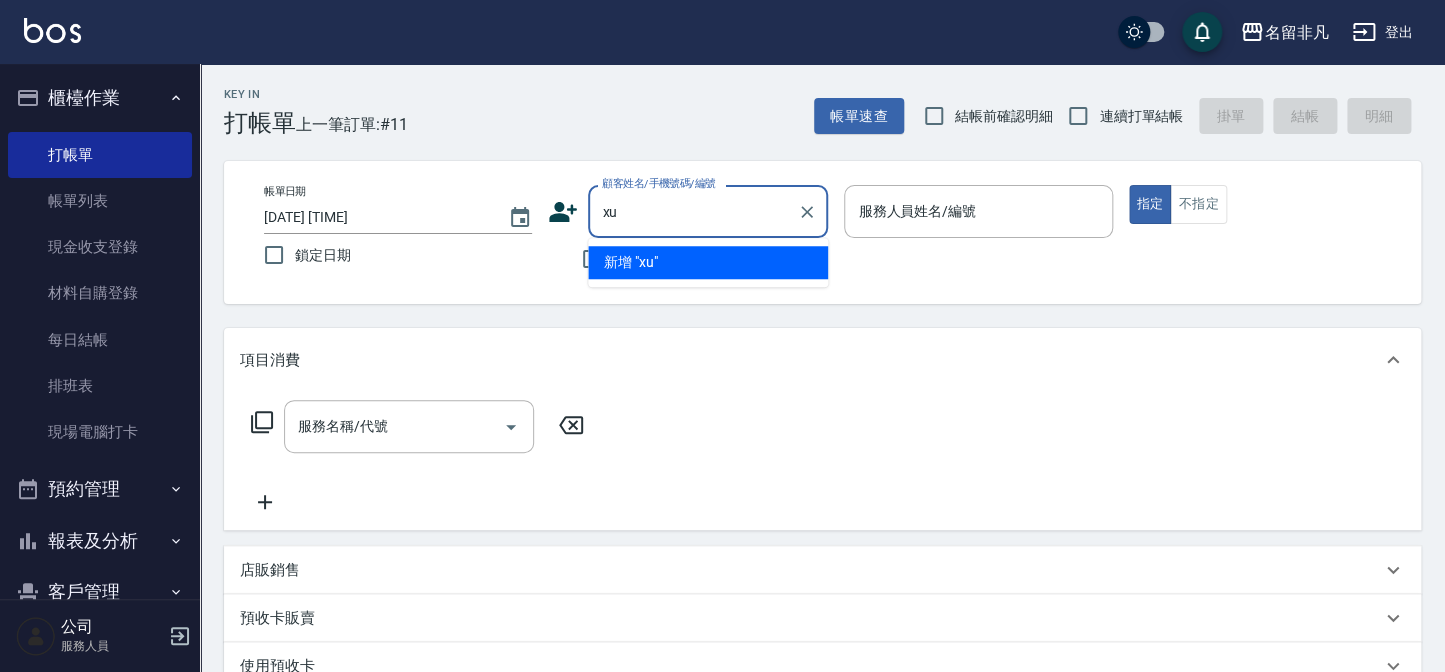 type on "x" 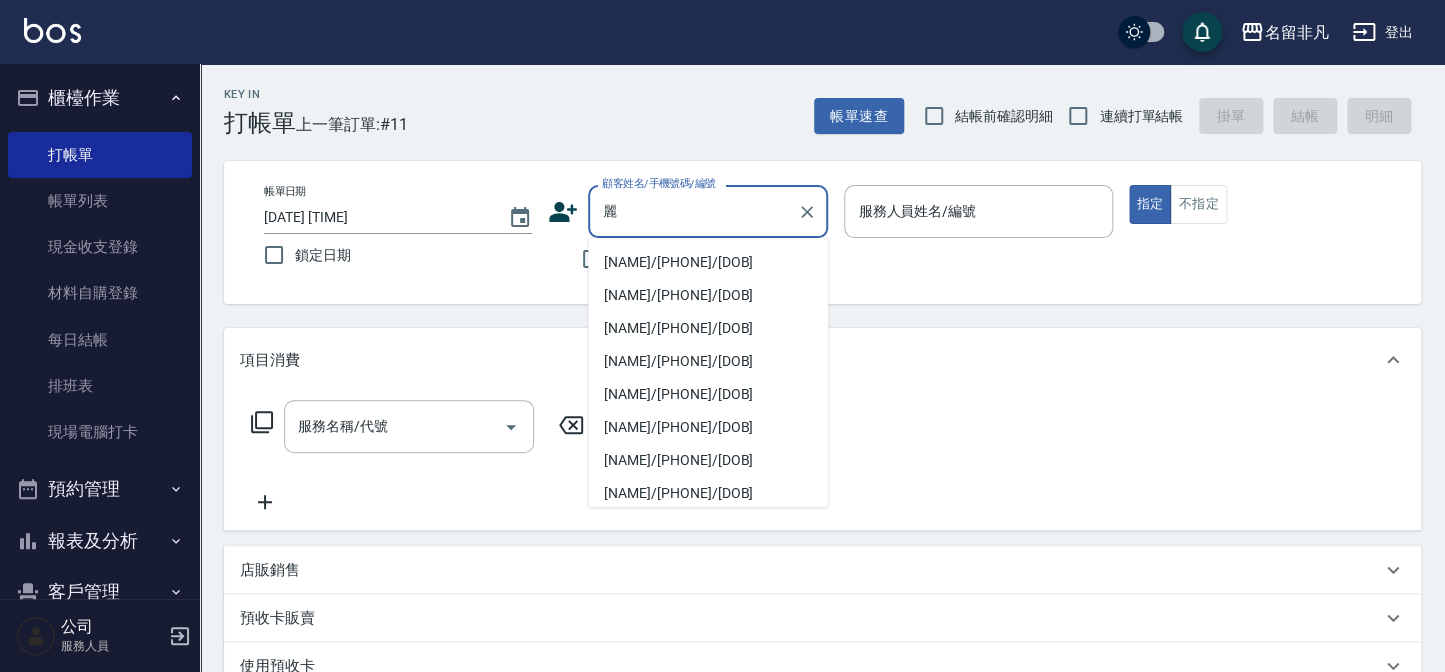 click on "[NAME]/[PHONE]/[DOB]" at bounding box center [708, 262] 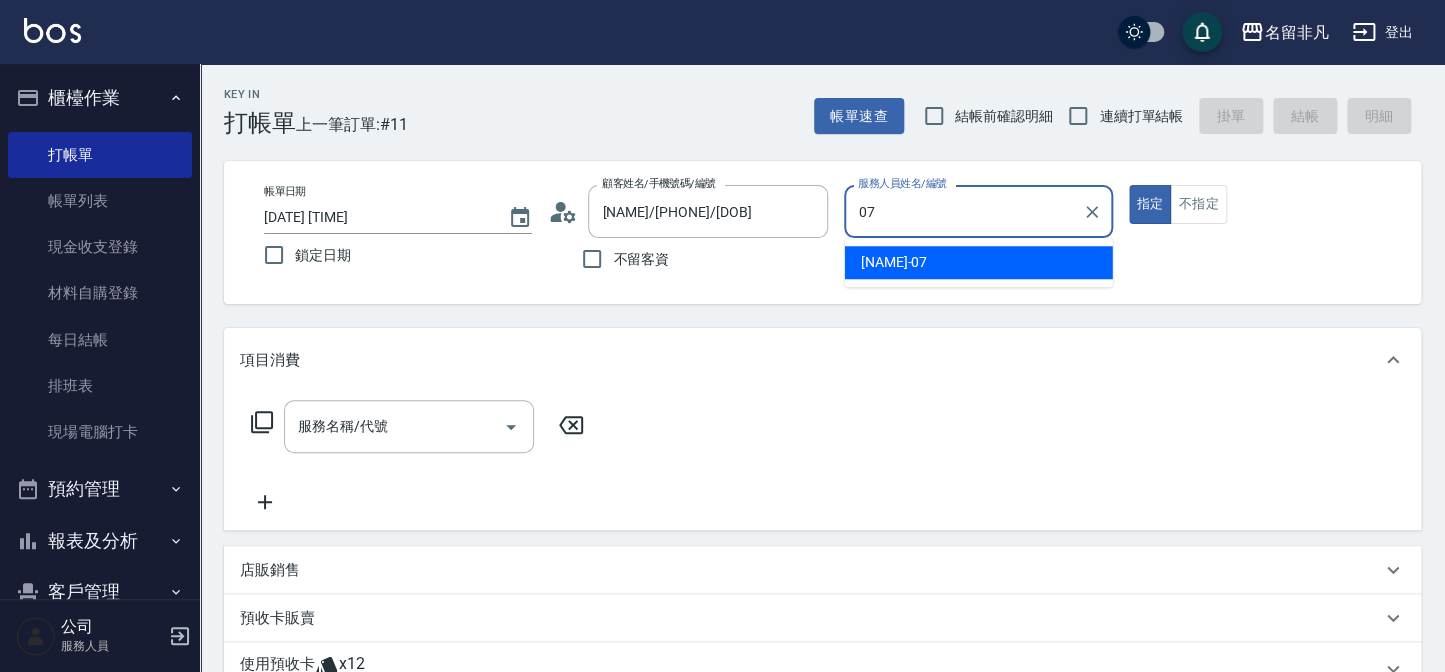 type on "[NAME]-[NUMBER]" 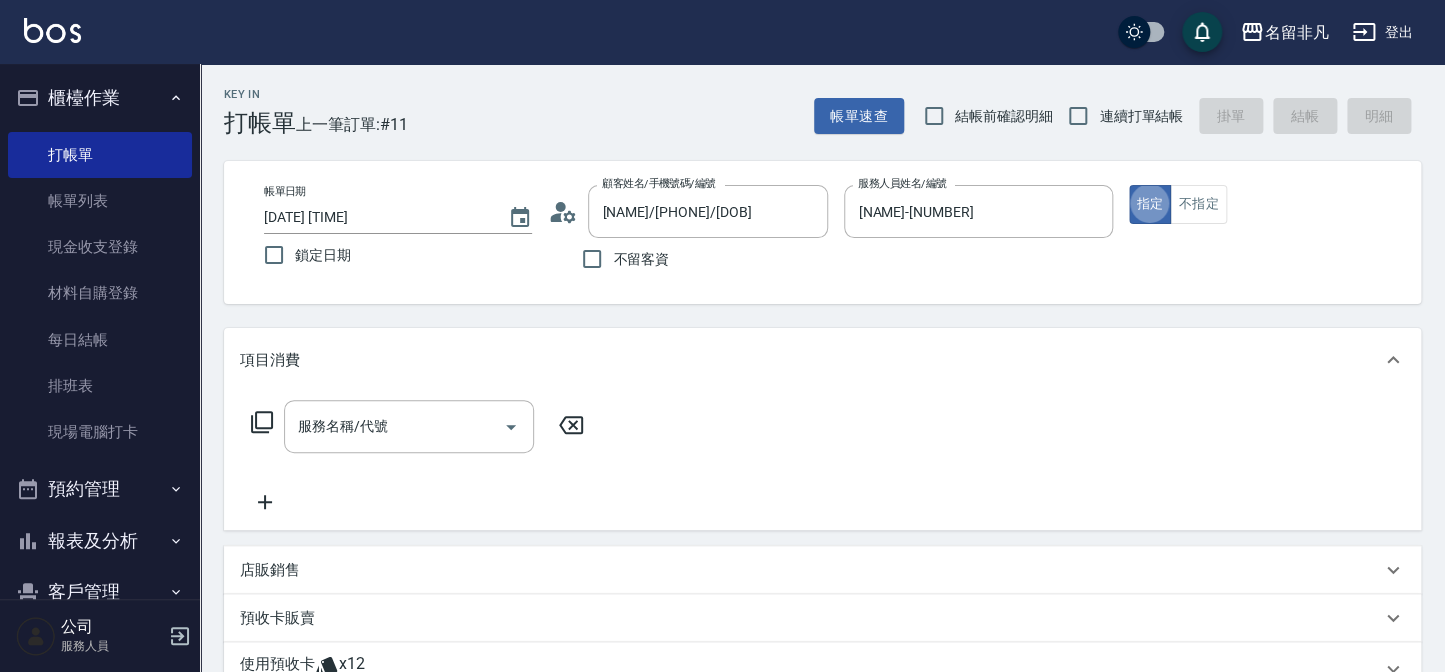 type on "true" 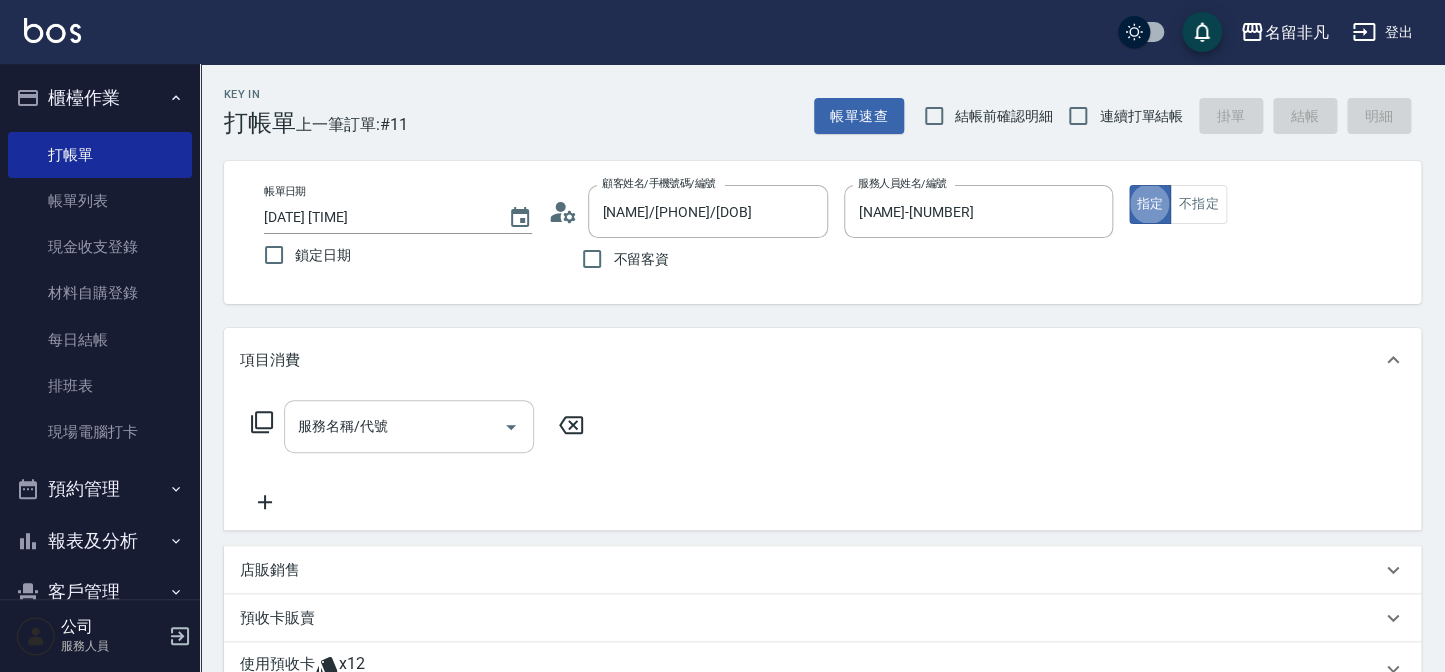 click on "服務名稱/代號" at bounding box center [394, 426] 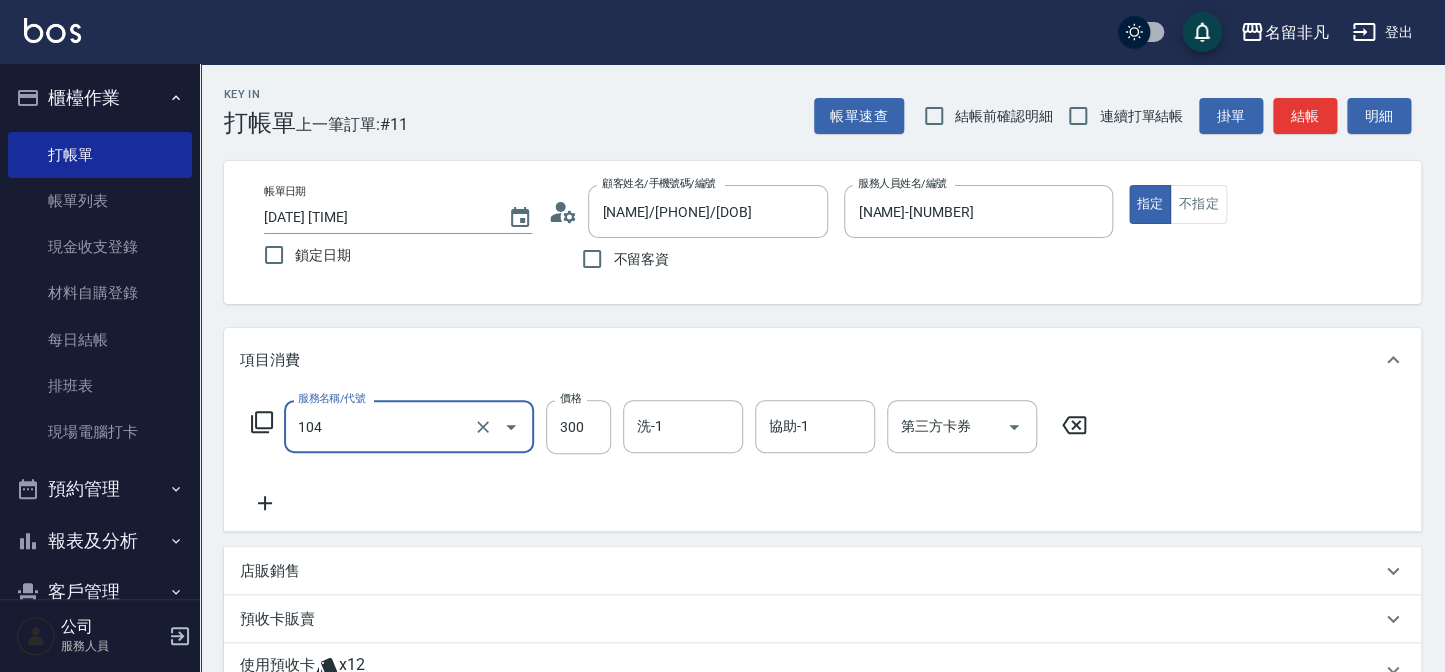 type on "洗髮(104)" 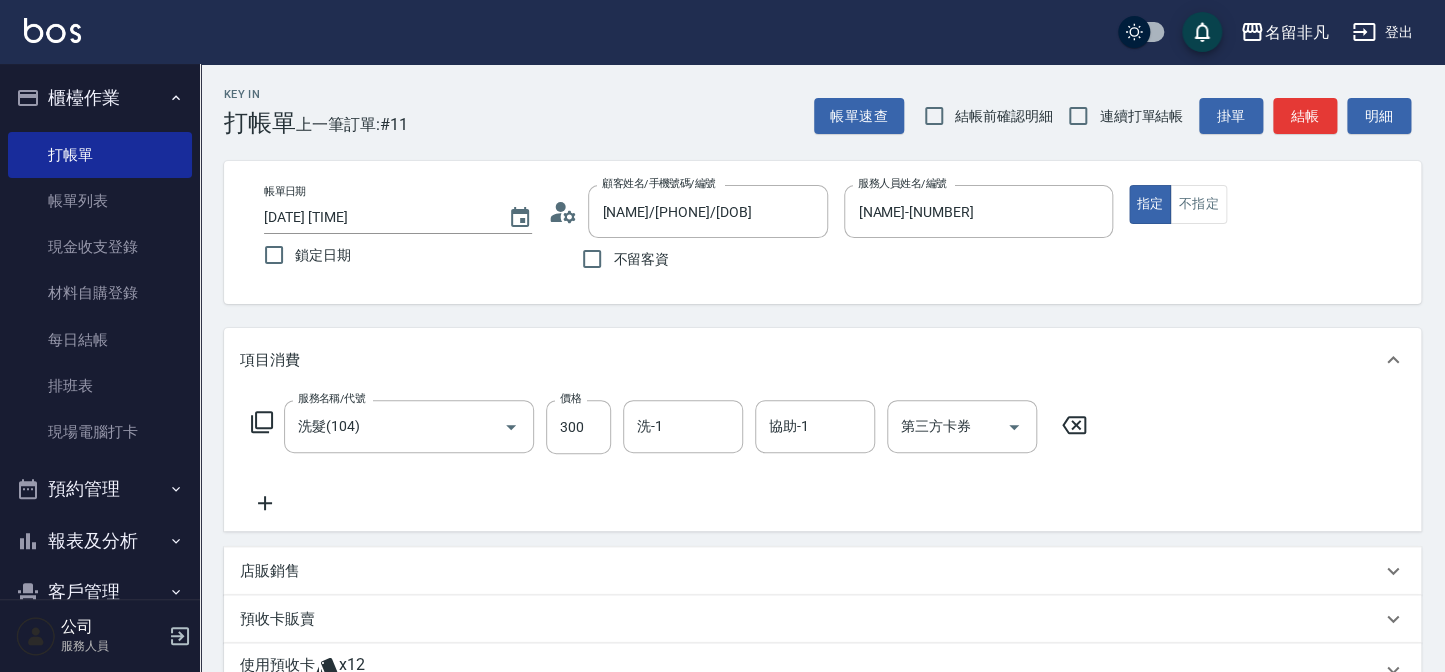 click 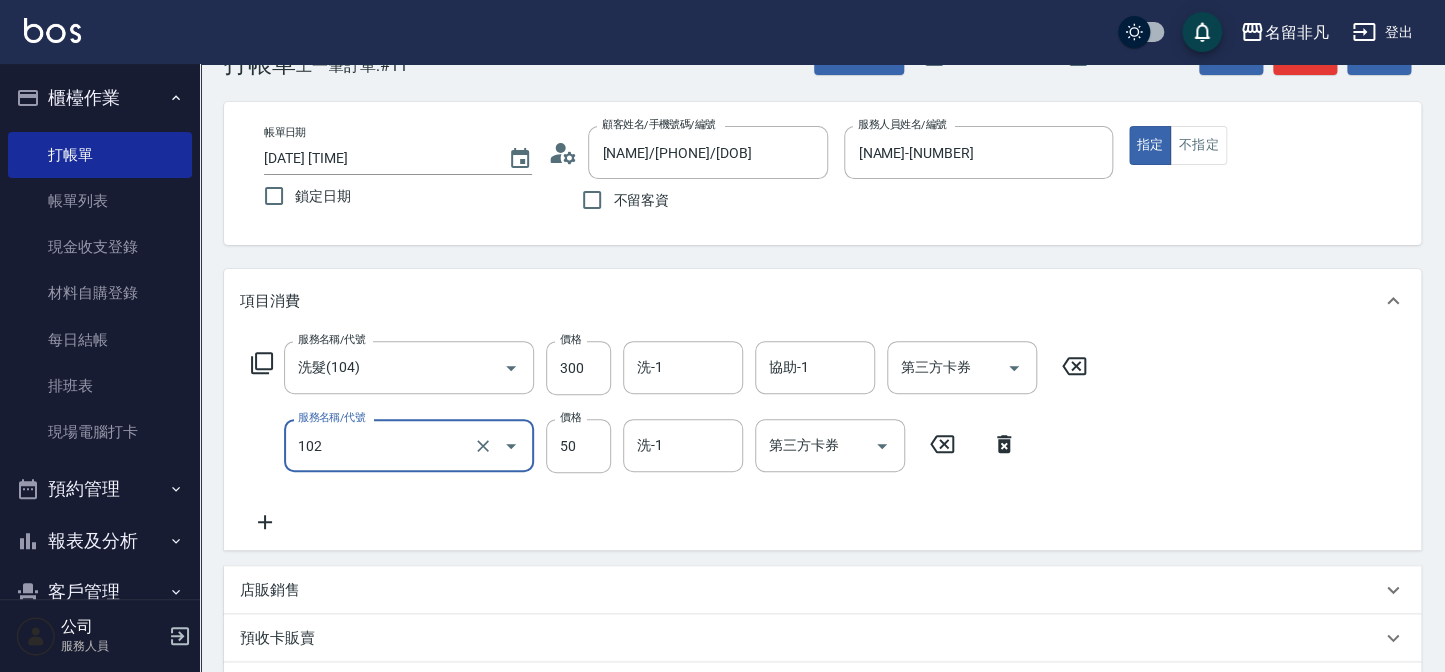 scroll, scrollTop: 181, scrollLeft: 0, axis: vertical 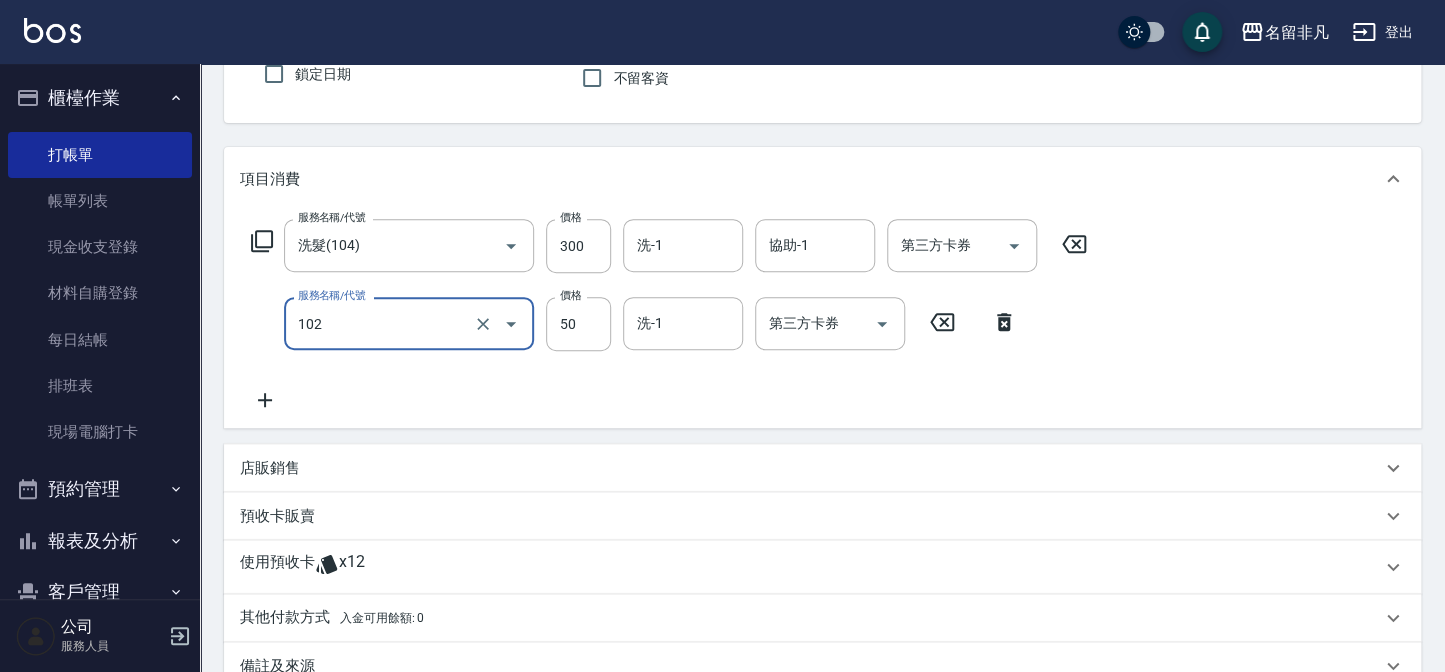 type on "+精油(102)" 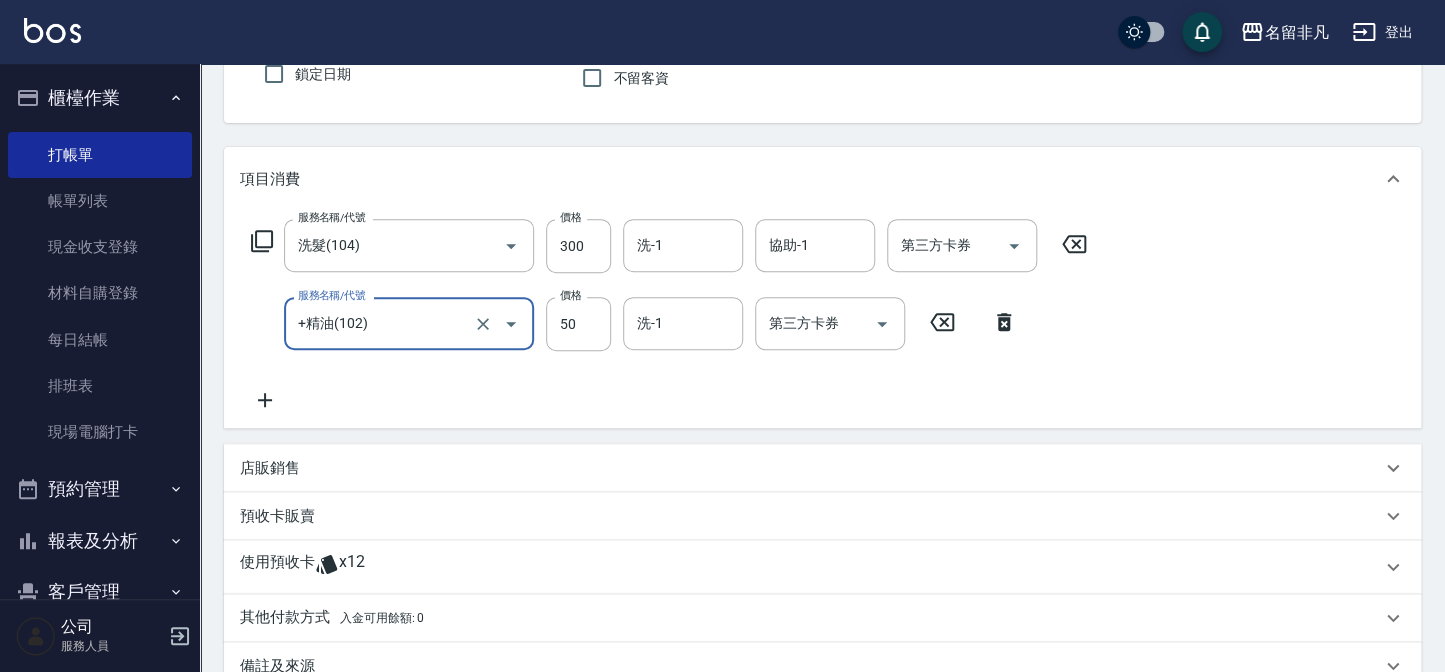 click on "店販銷售" at bounding box center (810, 468) 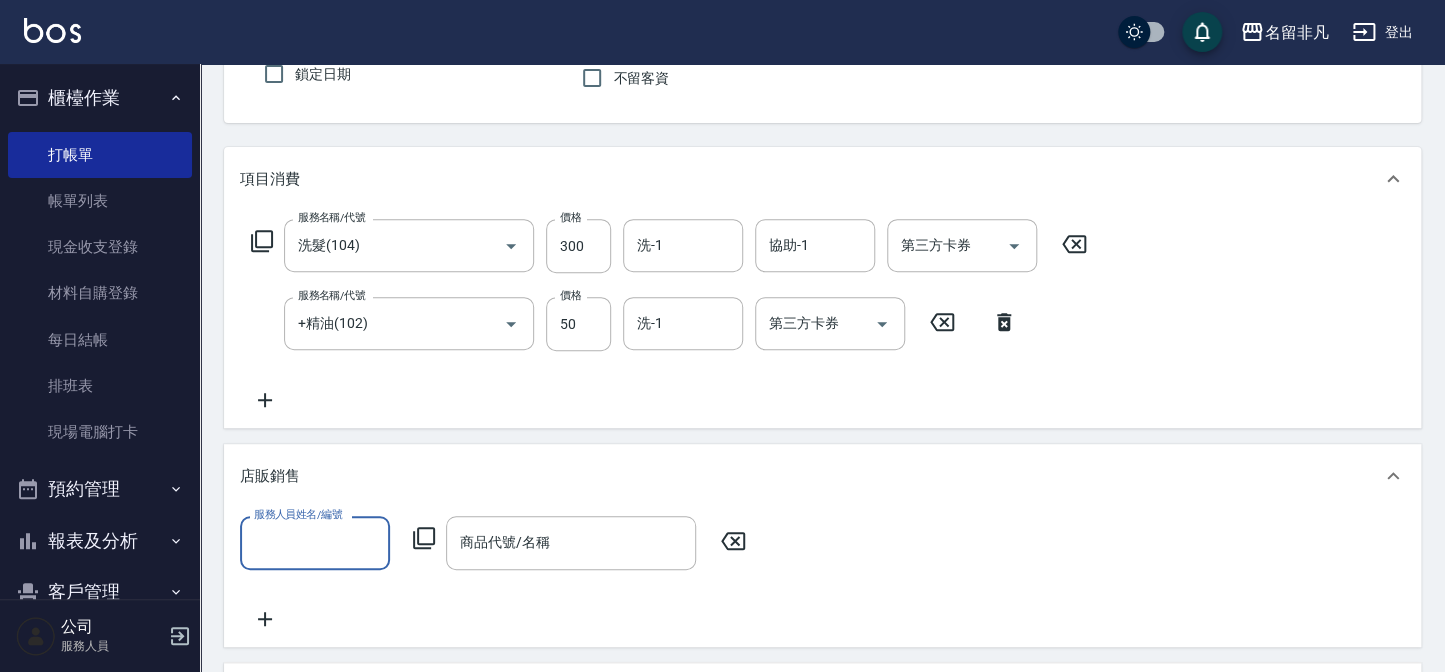 scroll, scrollTop: 0, scrollLeft: 0, axis: both 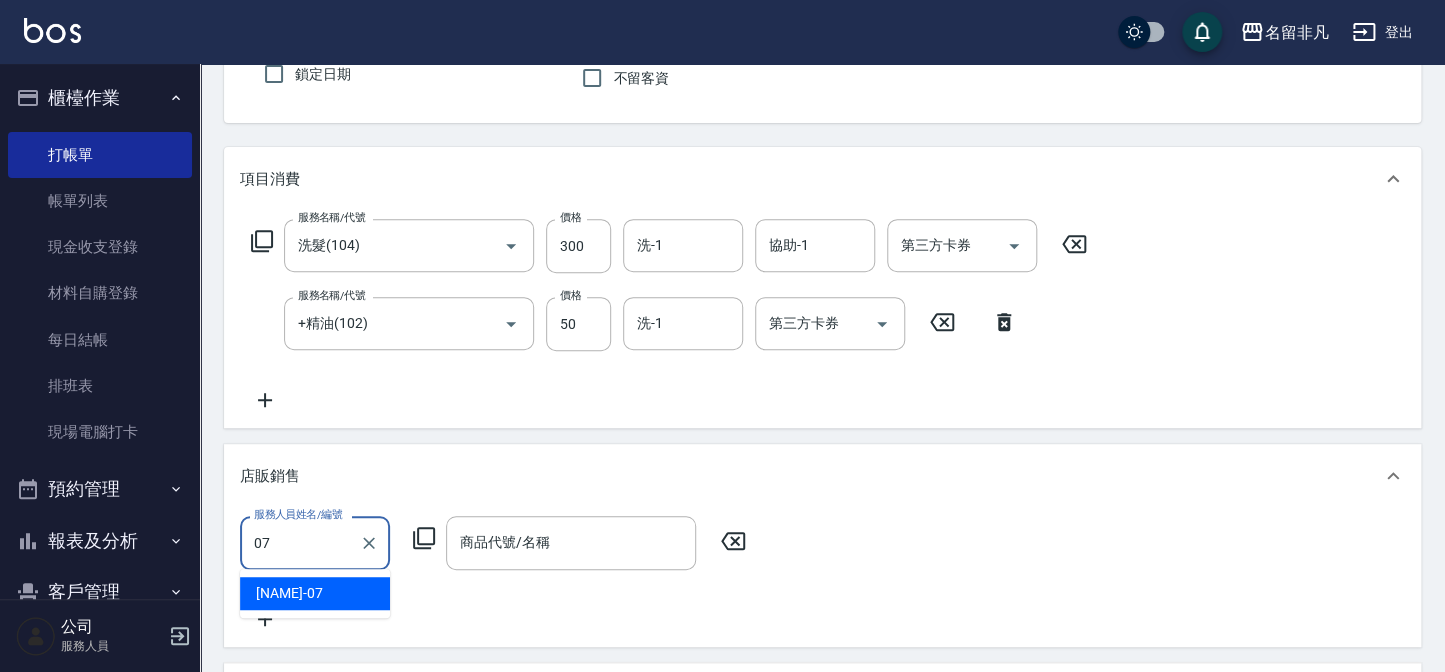 type on "[NAME]-[NUMBER]" 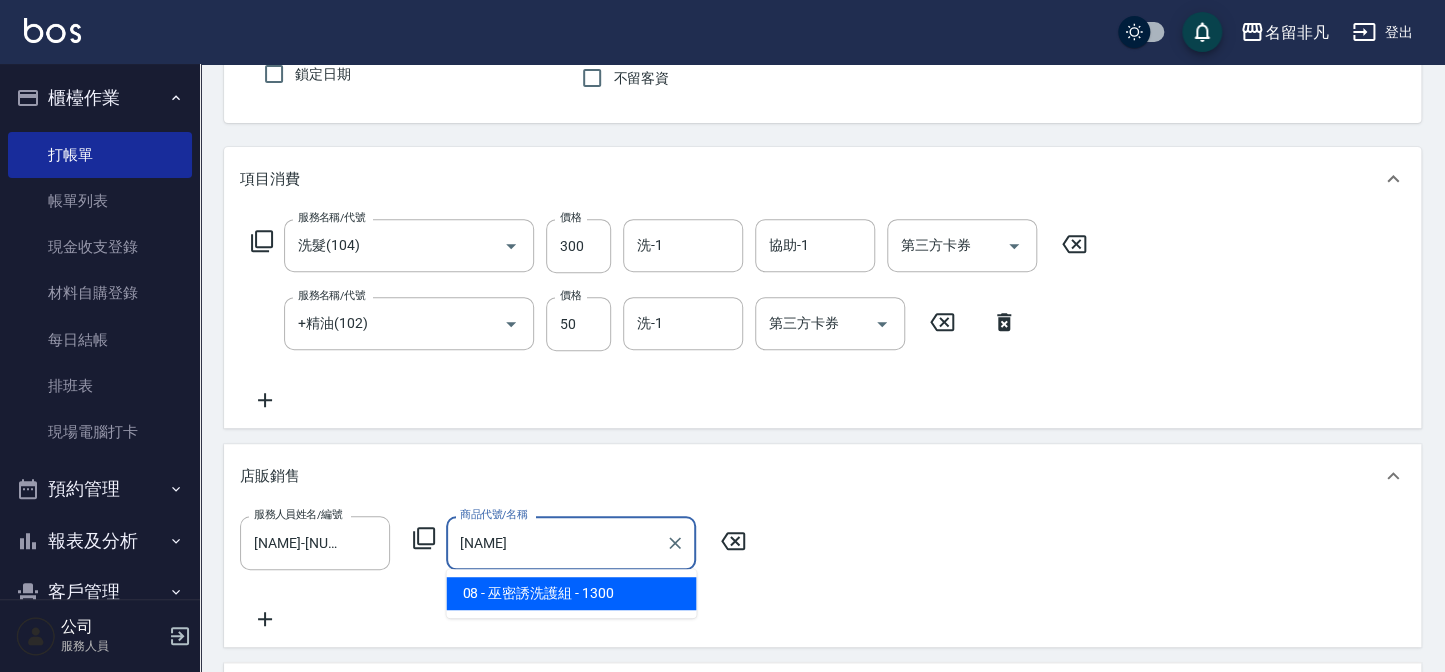 click on "08 - 巫密誘洗護組 - 1300" at bounding box center [571, 593] 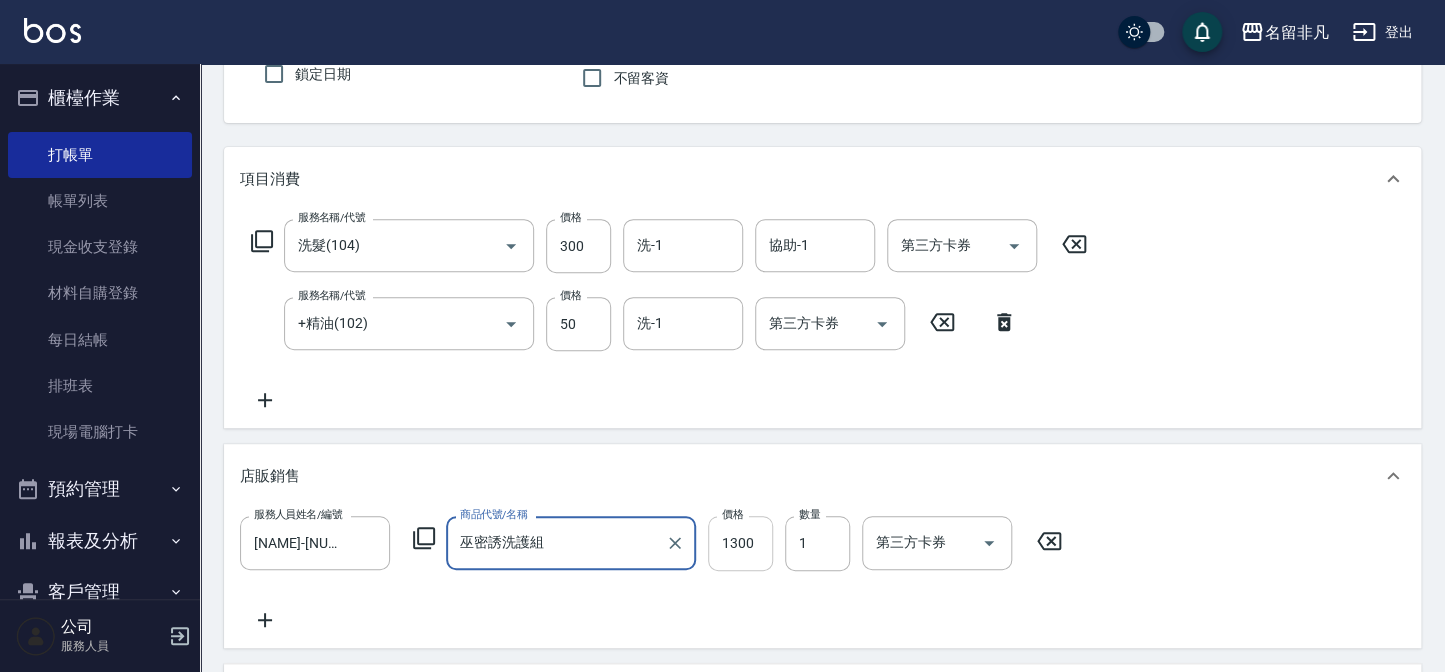 type on "巫密誘洗護組" 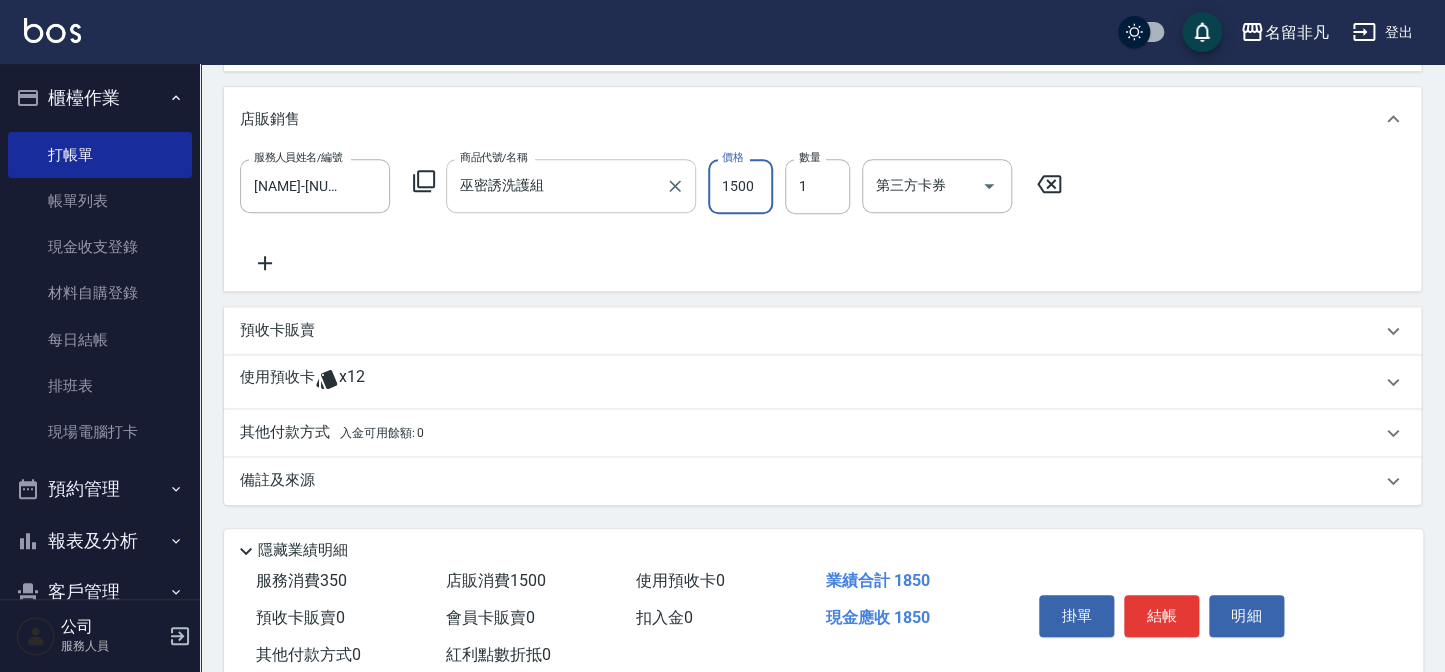 scroll, scrollTop: 591, scrollLeft: 0, axis: vertical 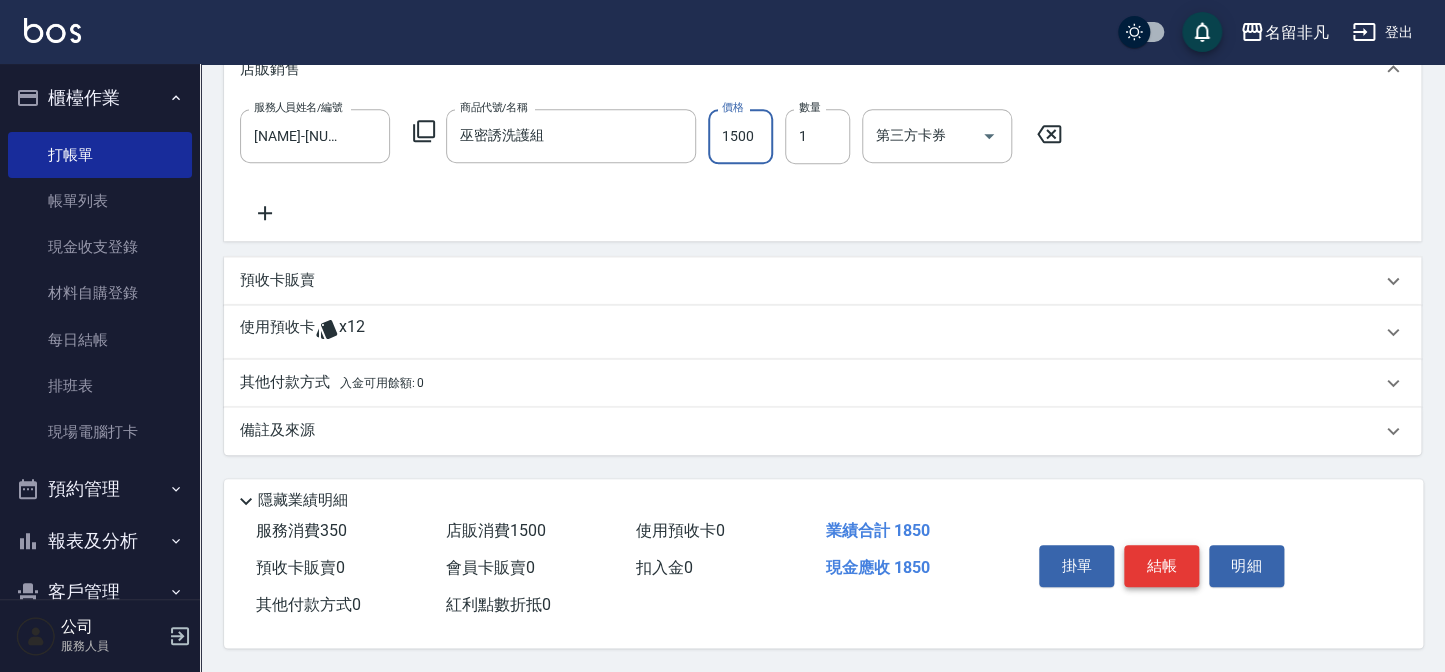 type on "1500" 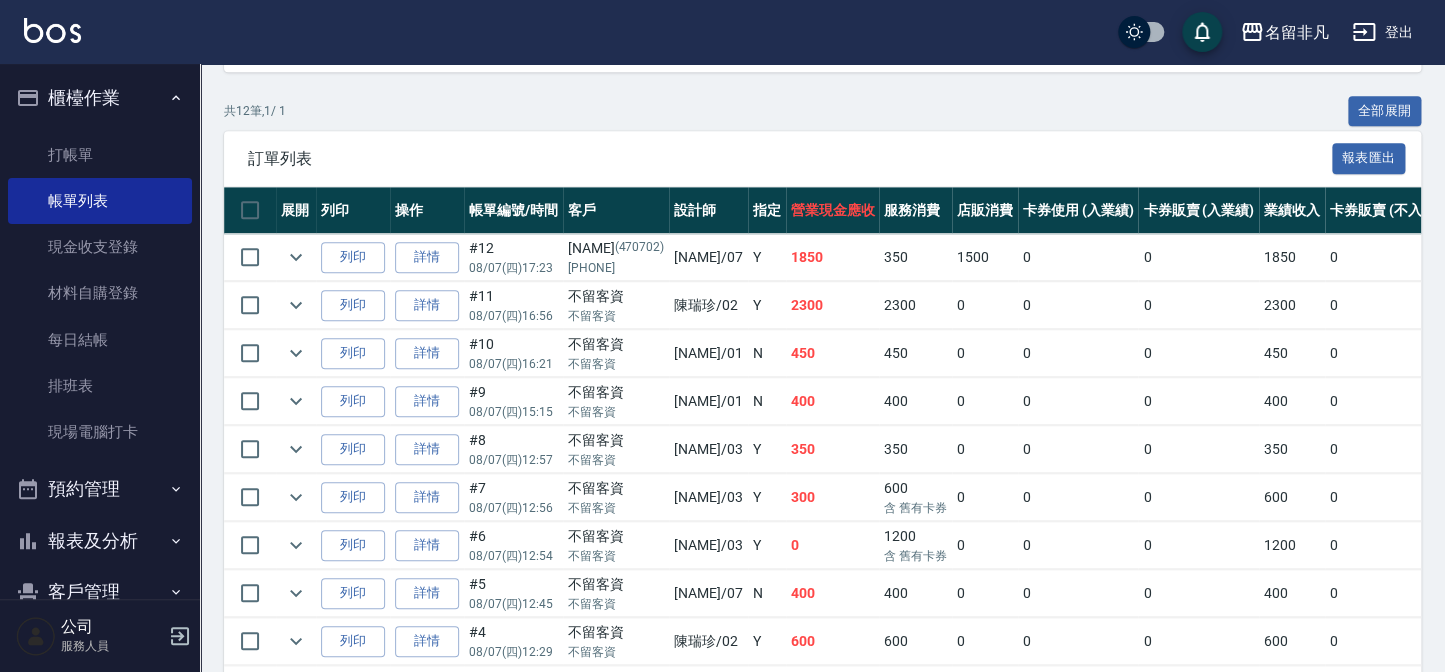 scroll, scrollTop: 454, scrollLeft: 0, axis: vertical 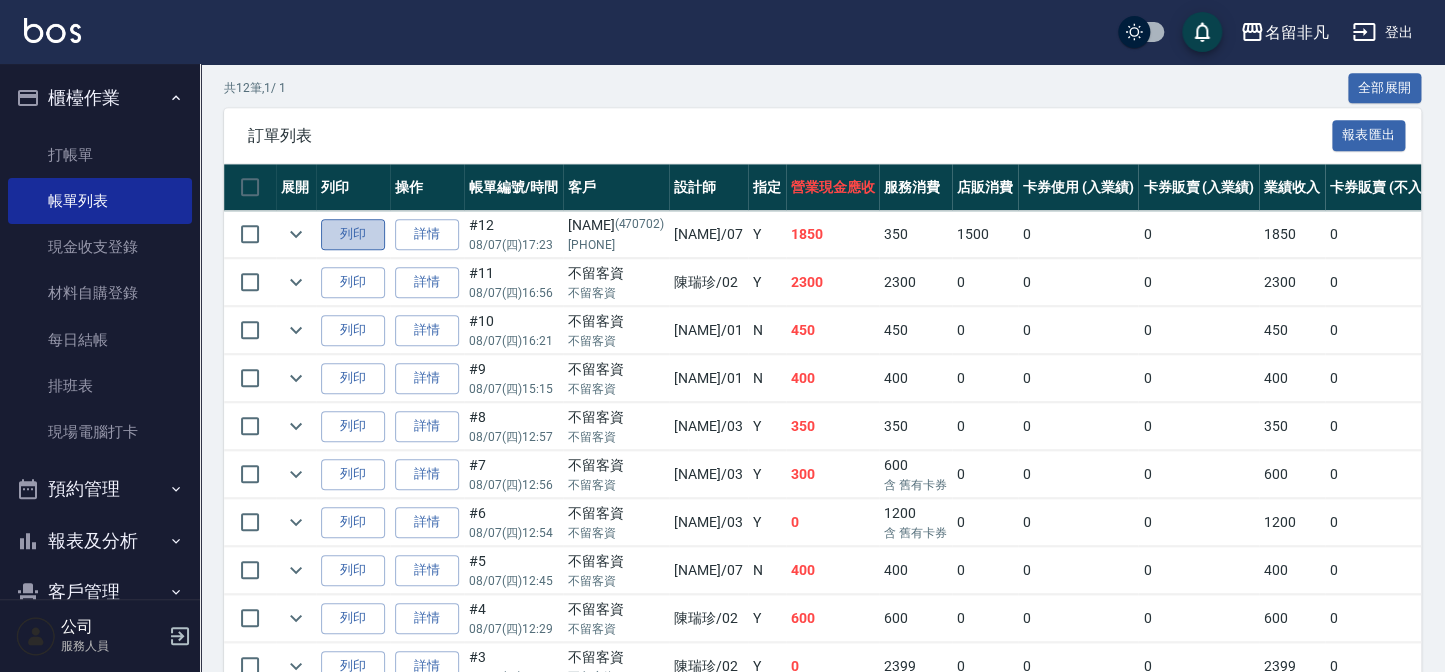 click on "列印" at bounding box center [353, 234] 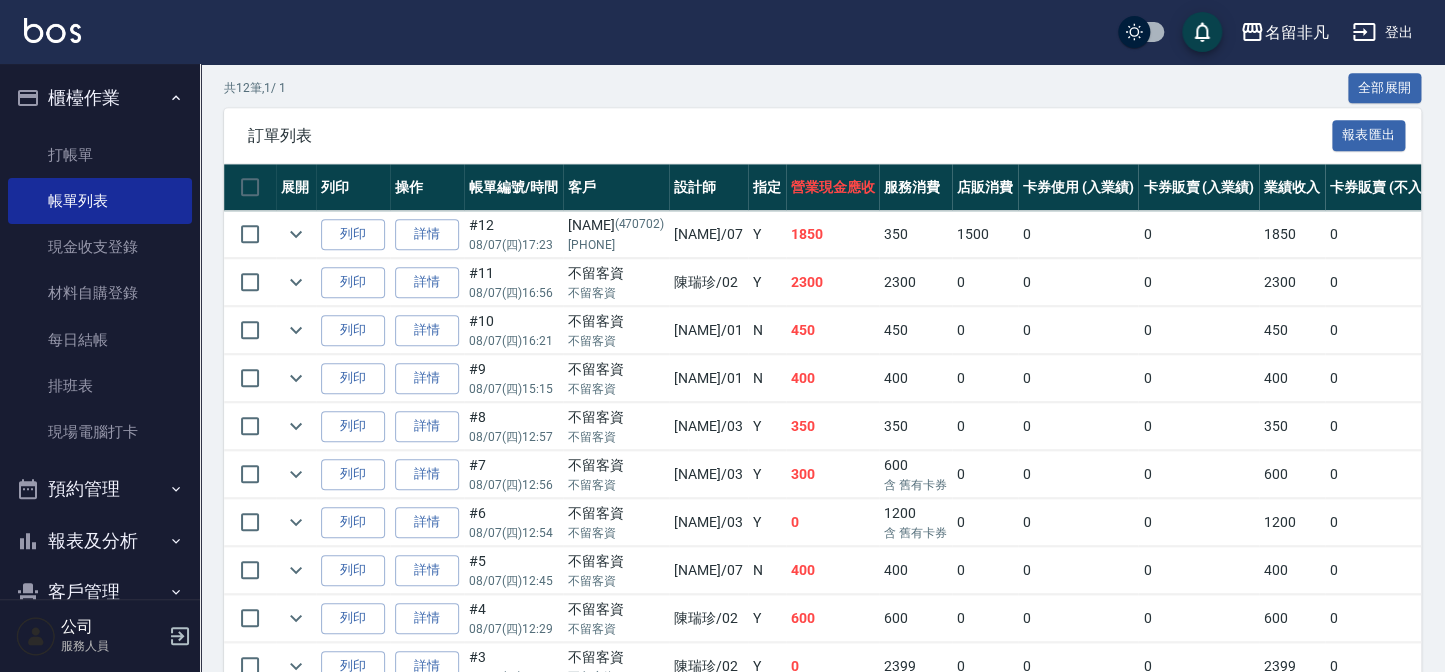 click on "打帳單 帳單列表 現金收支登錄 材料自購登錄 每日結帳 排班表 現場電腦打卡" at bounding box center [100, 294] 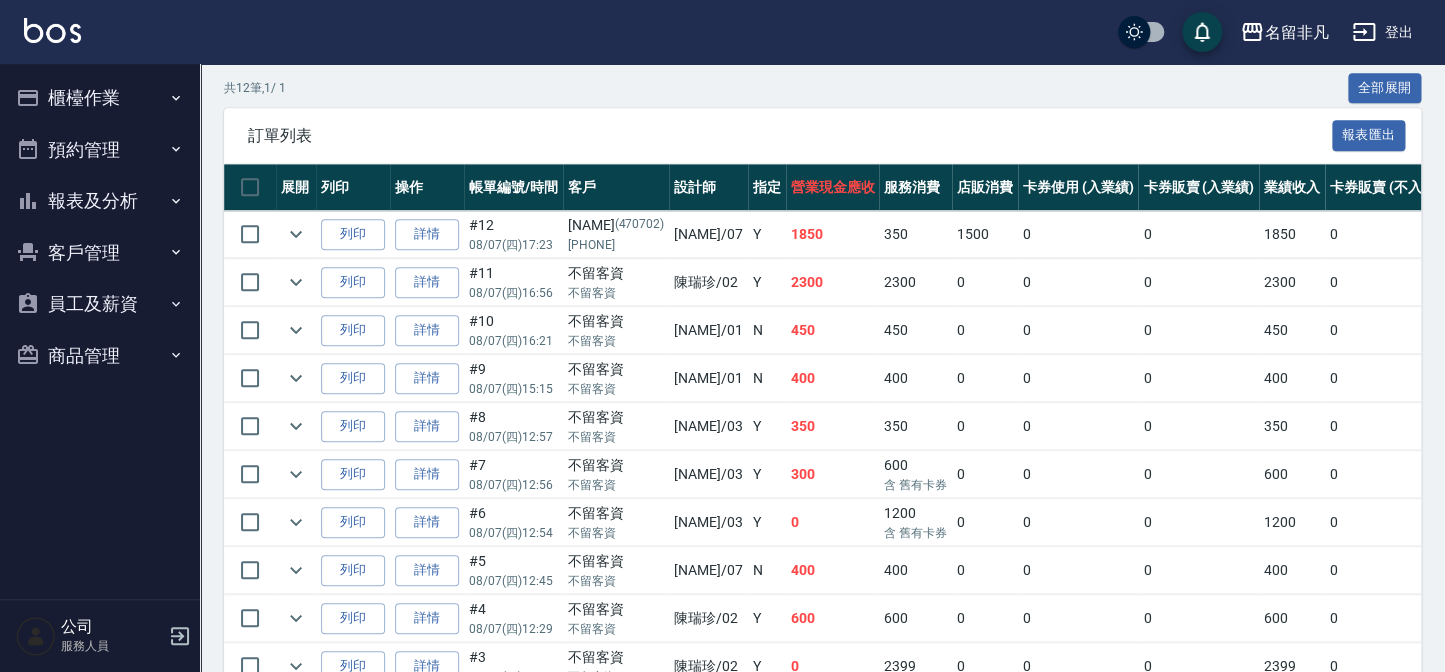 click on "報表及分析" at bounding box center [100, 201] 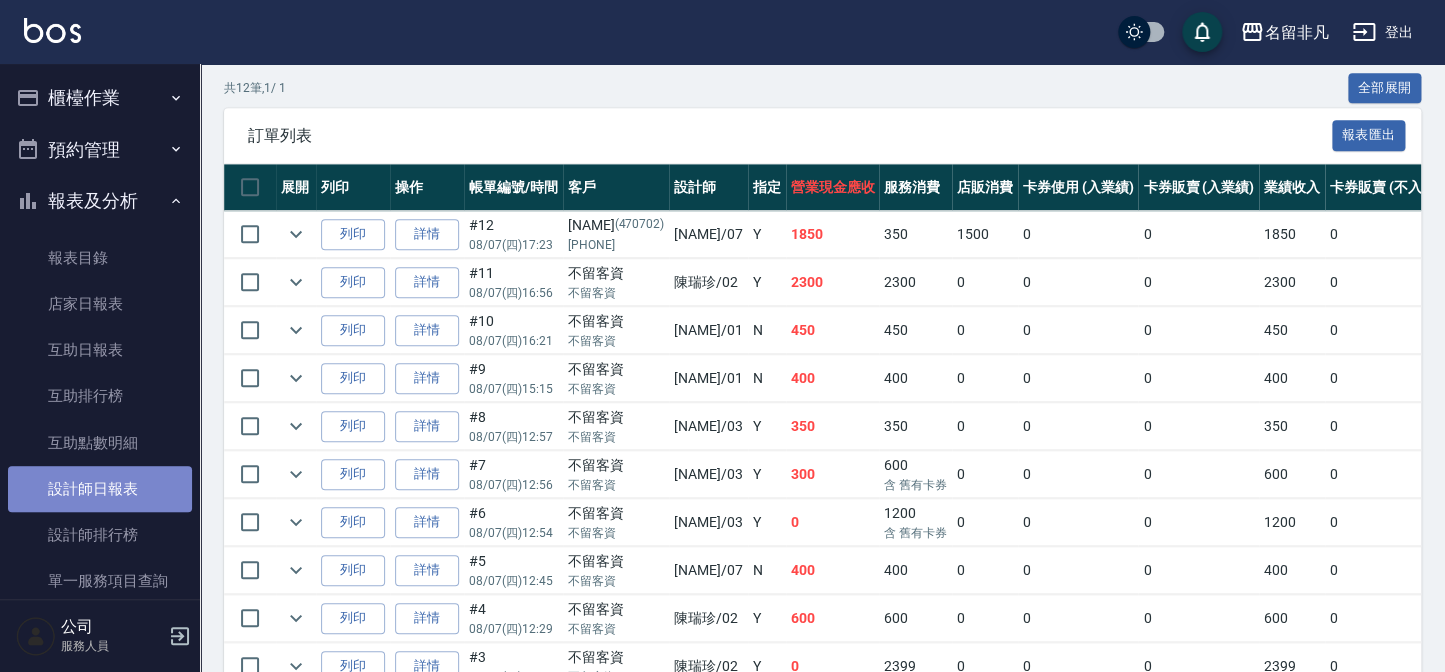 click on "設計師日報表" at bounding box center (100, 489) 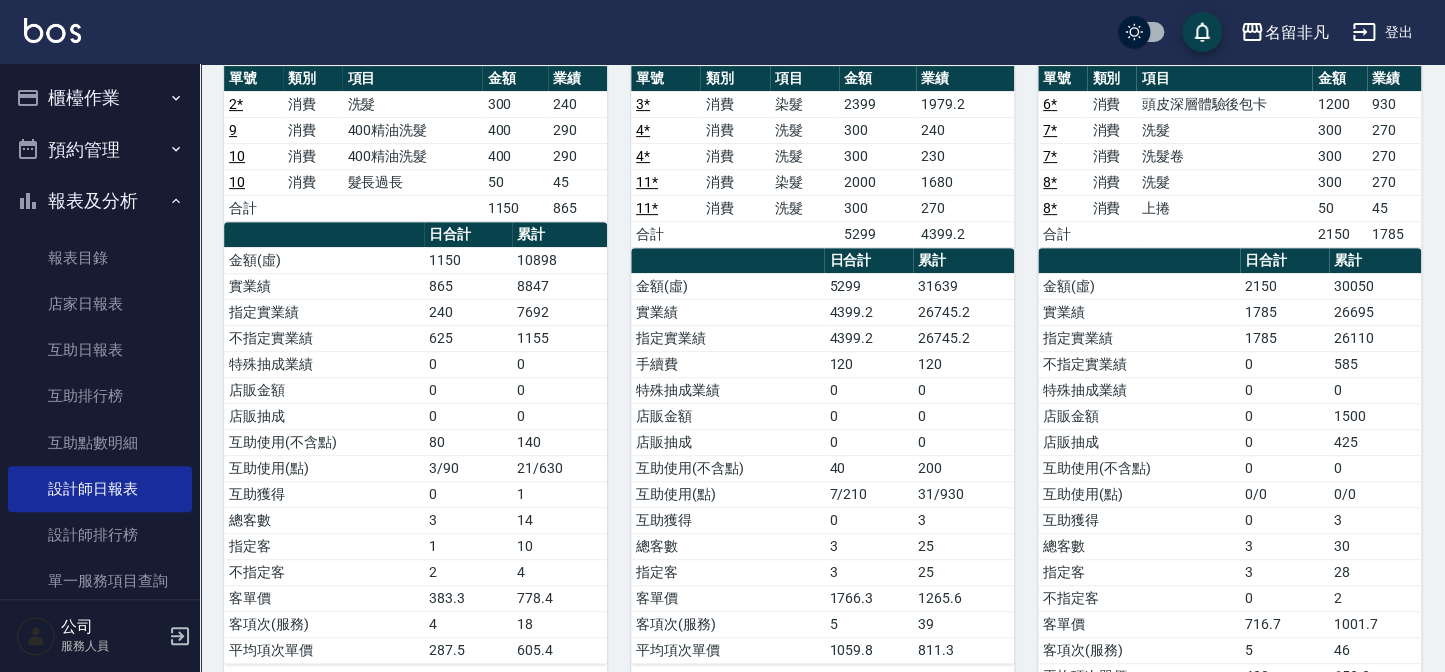 scroll, scrollTop: 181, scrollLeft: 0, axis: vertical 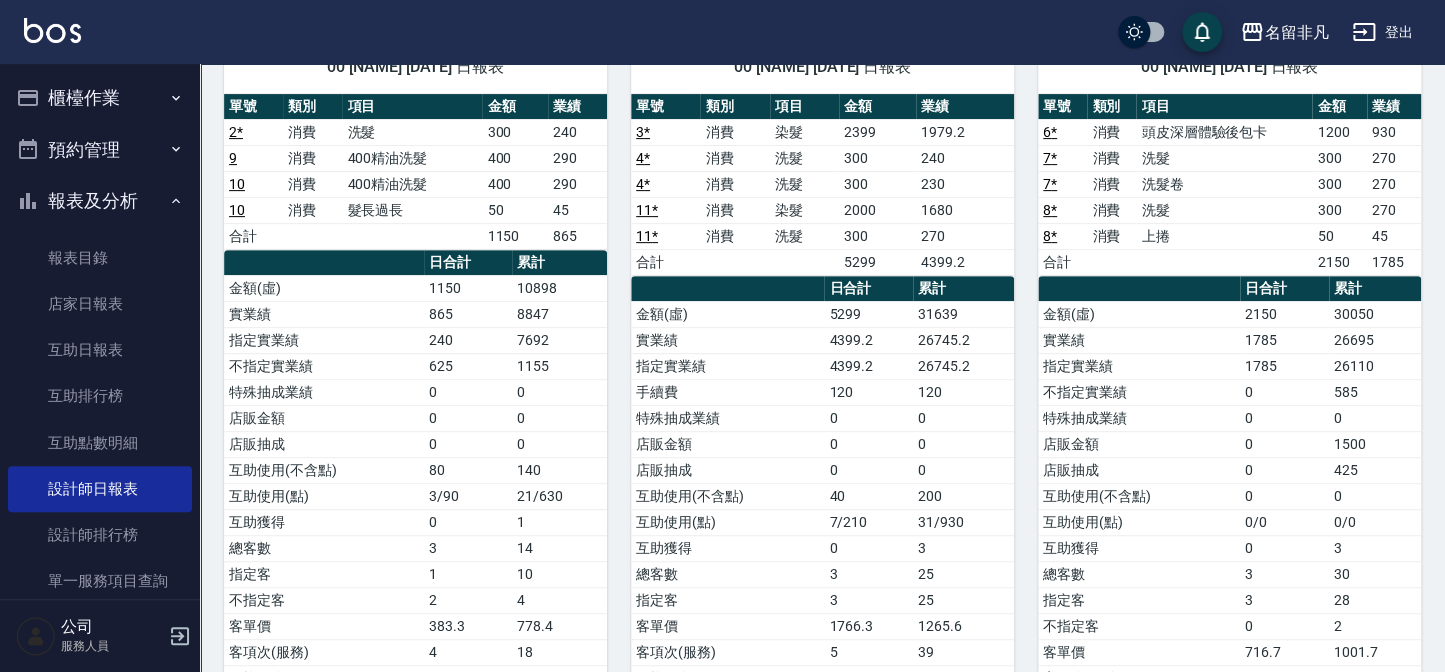 click on "報表及分析" at bounding box center [100, 201] 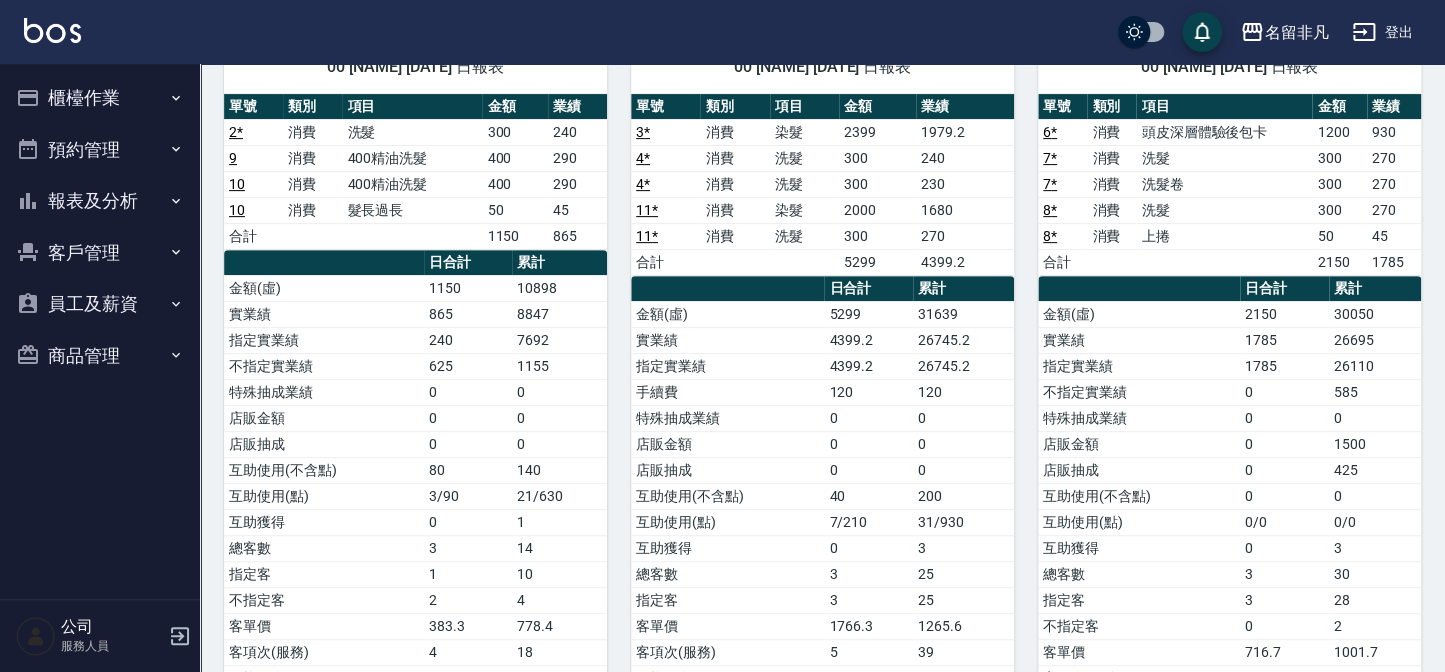 click on "櫃檯作業" at bounding box center [100, 98] 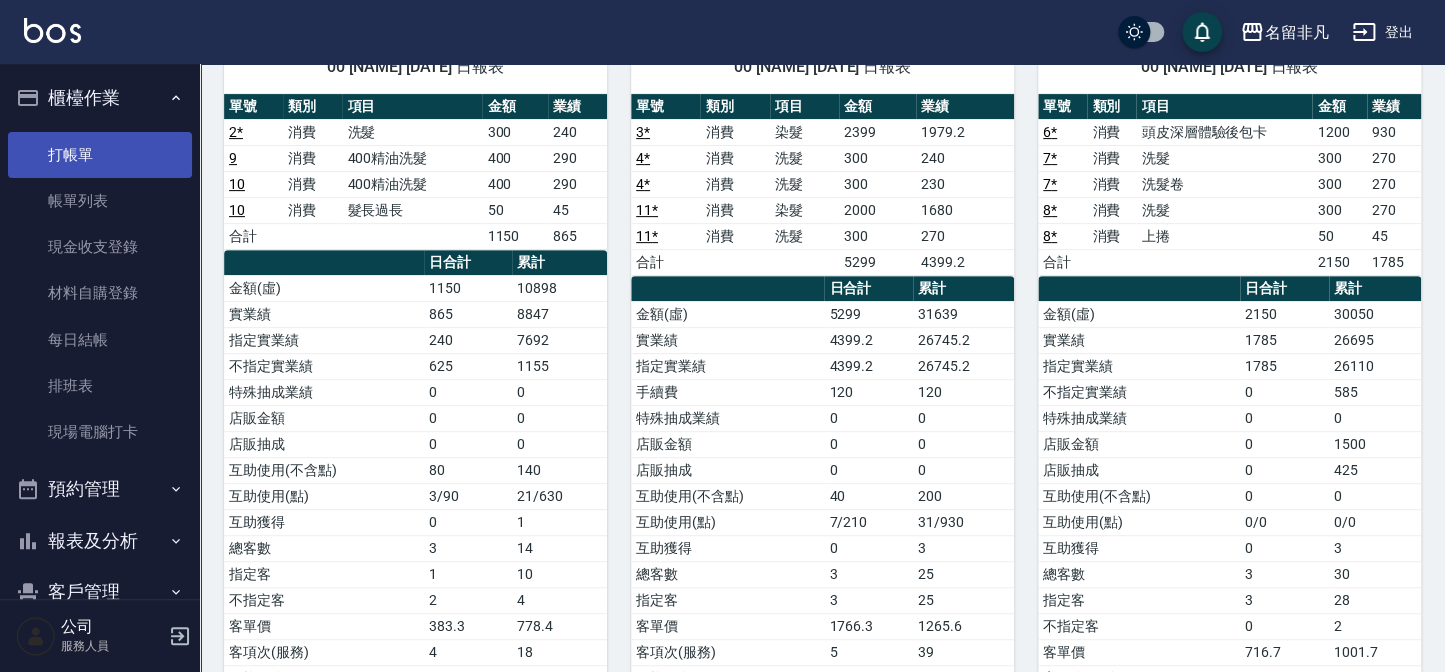 click on "打帳單" at bounding box center [100, 155] 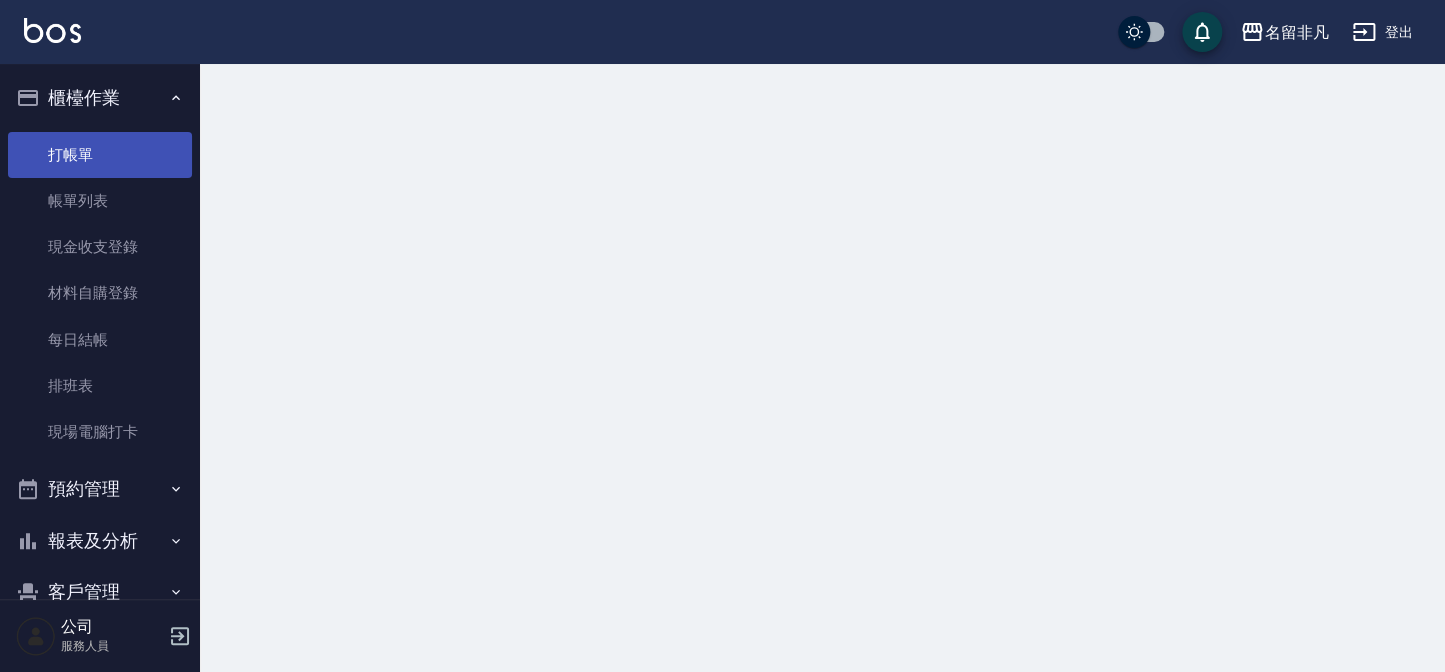 scroll, scrollTop: 0, scrollLeft: 0, axis: both 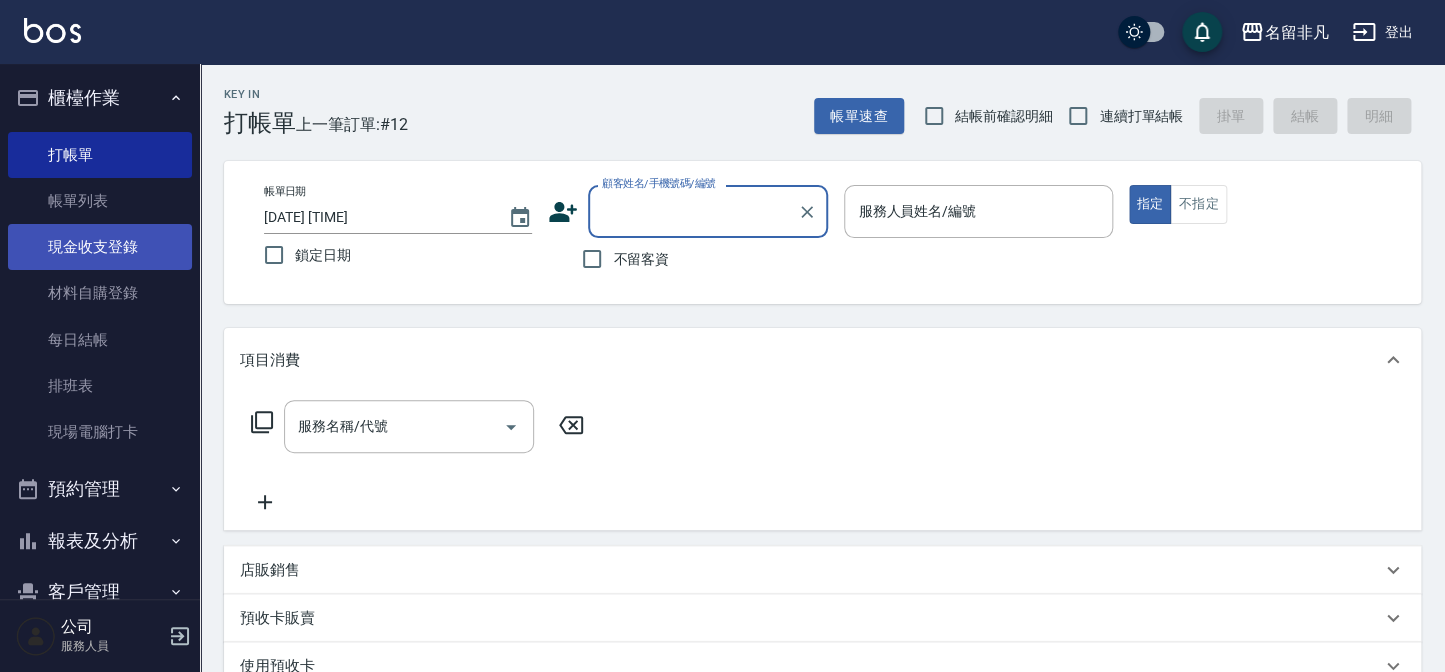 click on "現金收支登錄" at bounding box center [100, 247] 